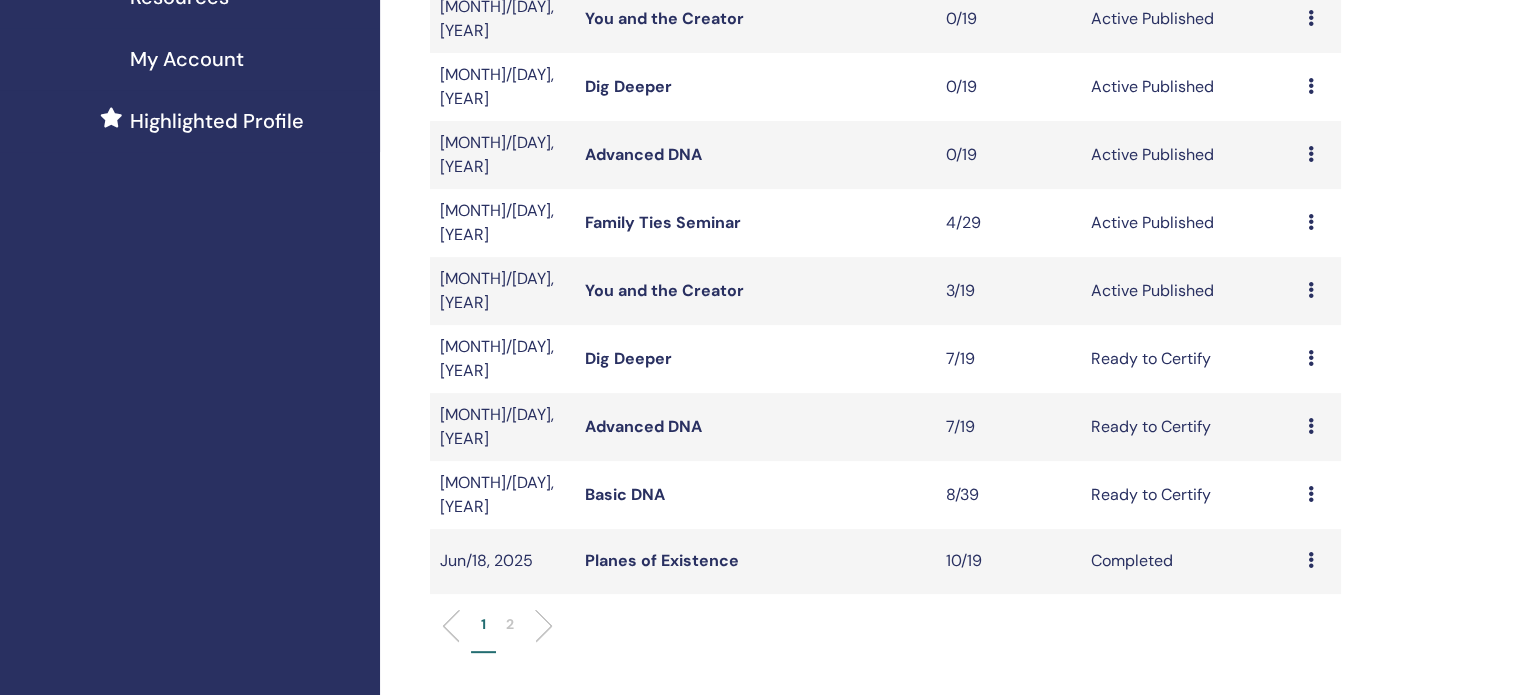 scroll, scrollTop: 600, scrollLeft: 0, axis: vertical 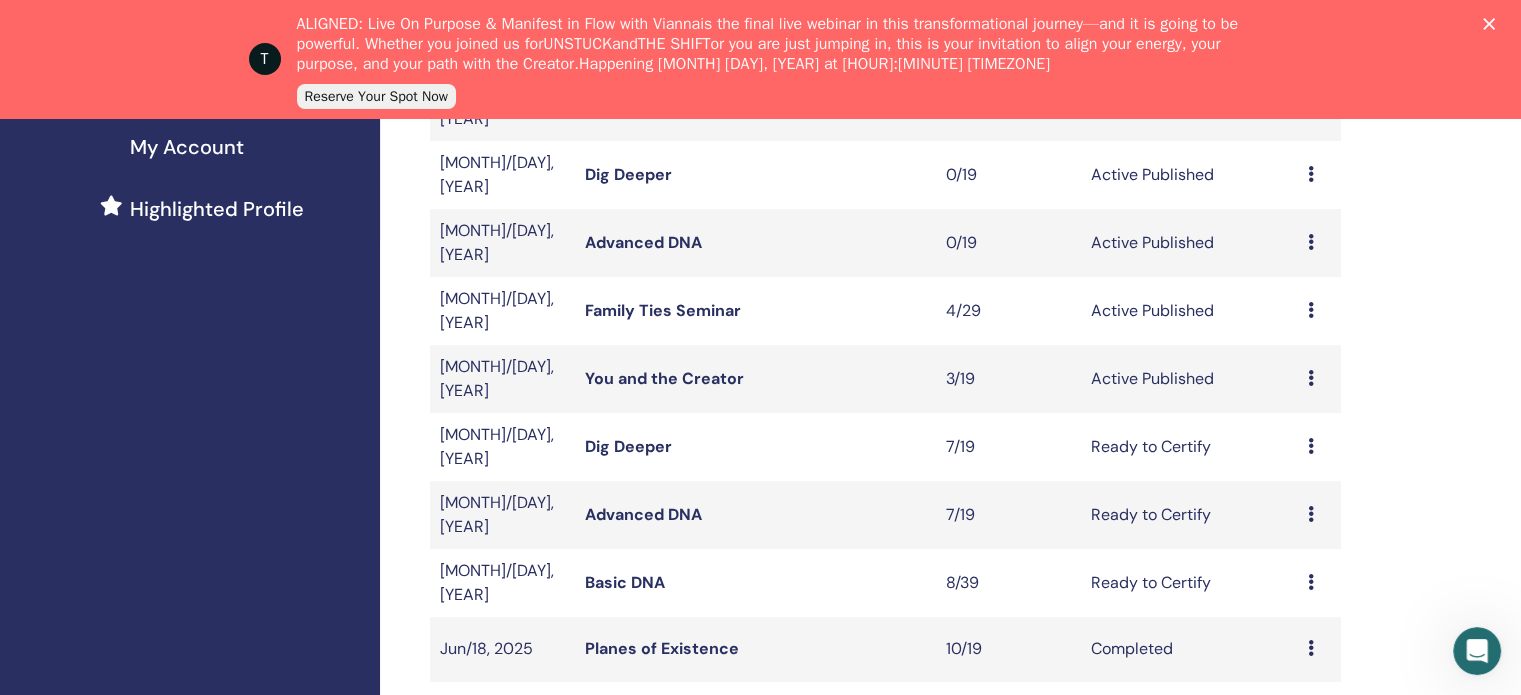 click on "You and the Creator" at bounding box center (664, 378) 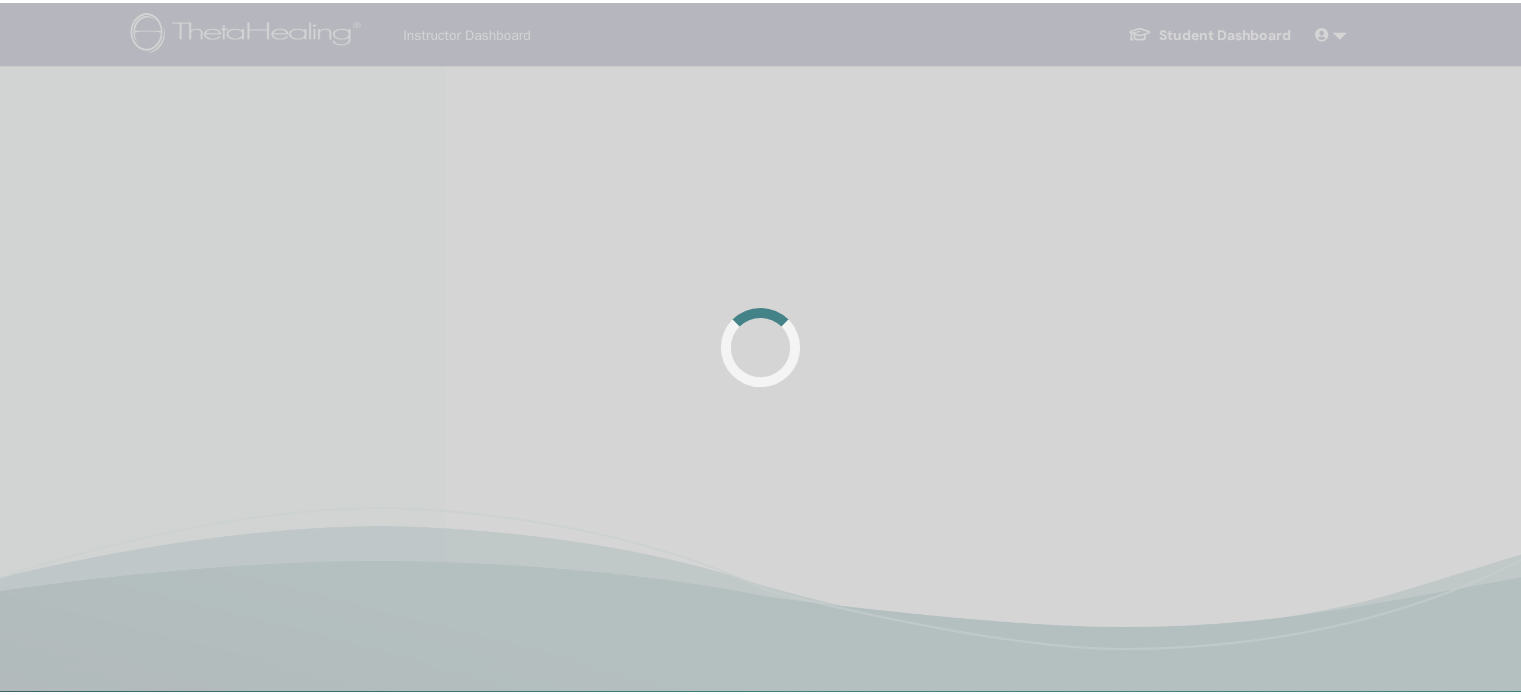 scroll, scrollTop: 0, scrollLeft: 0, axis: both 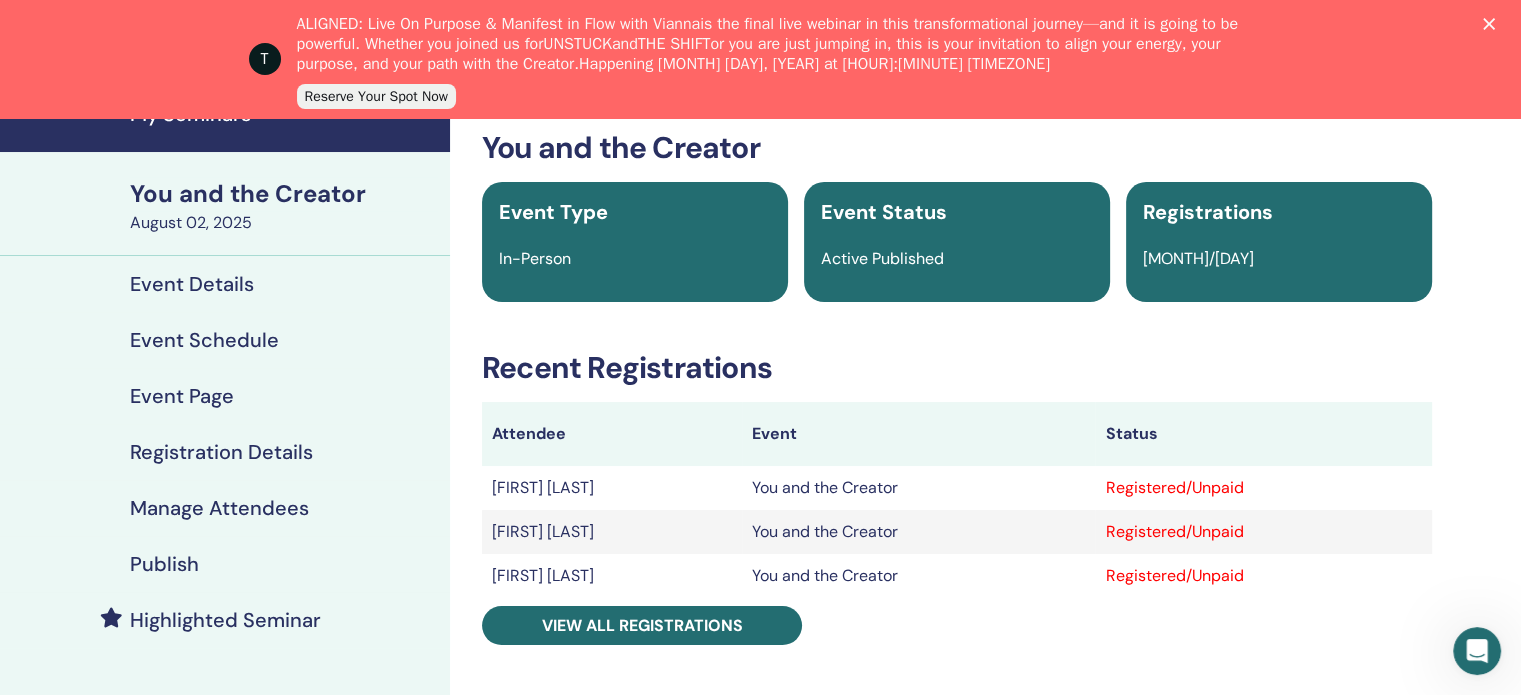 click on "Manage Attendees" at bounding box center (219, 508) 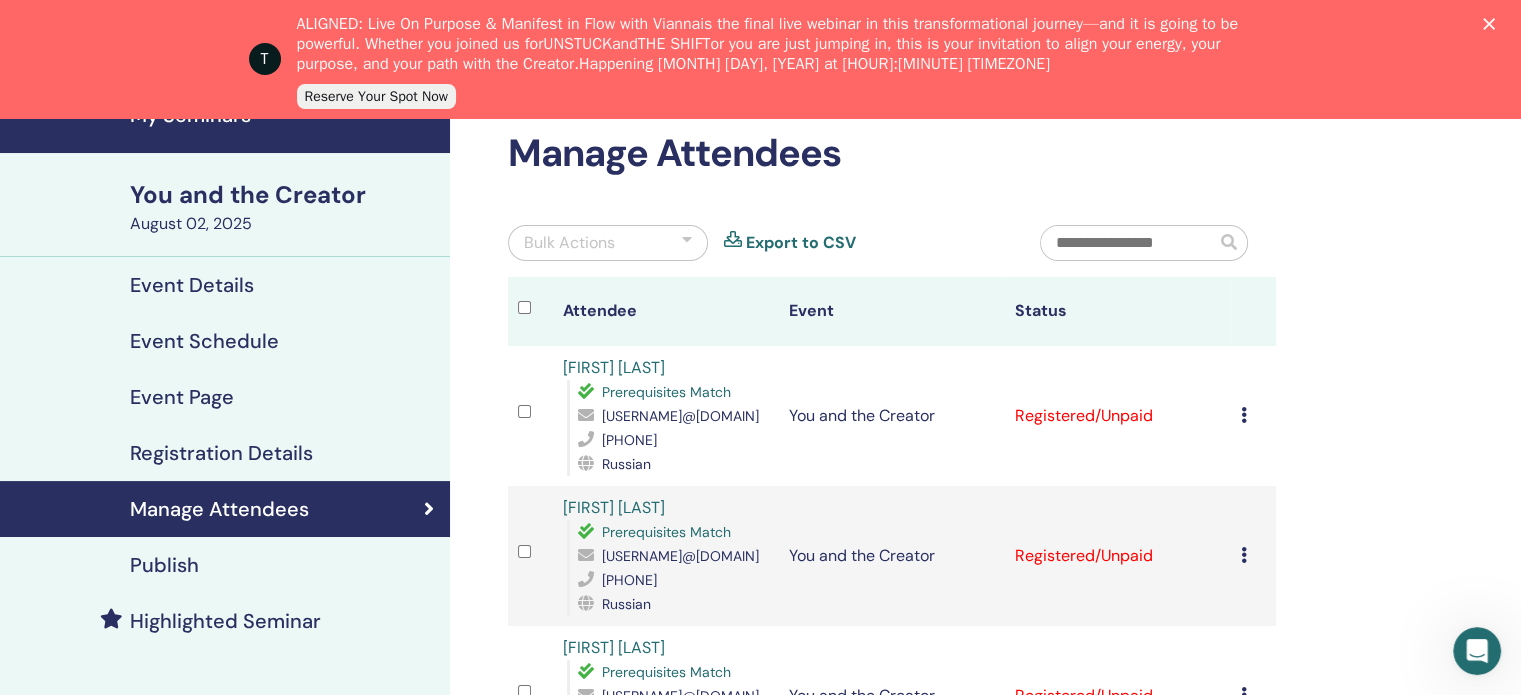 scroll, scrollTop: 0, scrollLeft: 0, axis: both 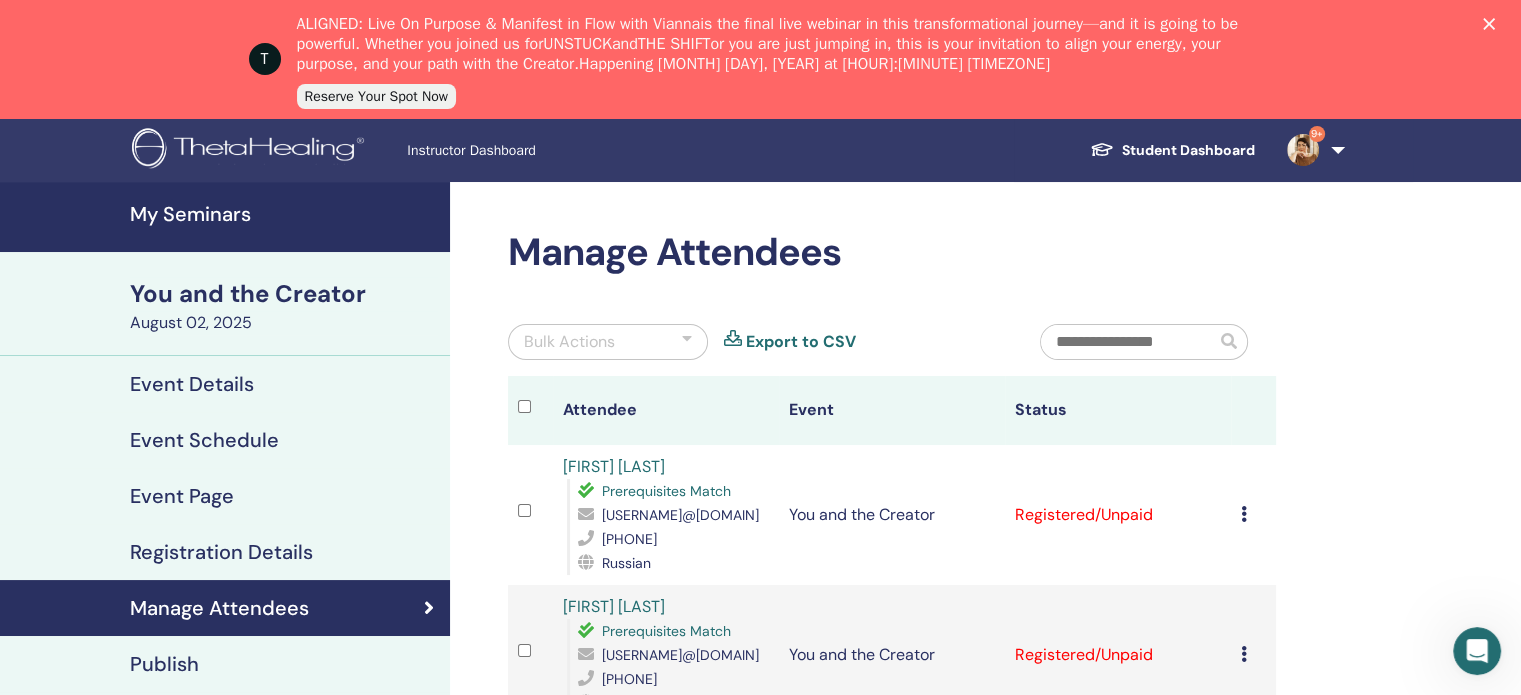 click on "My Seminars" at bounding box center (284, 214) 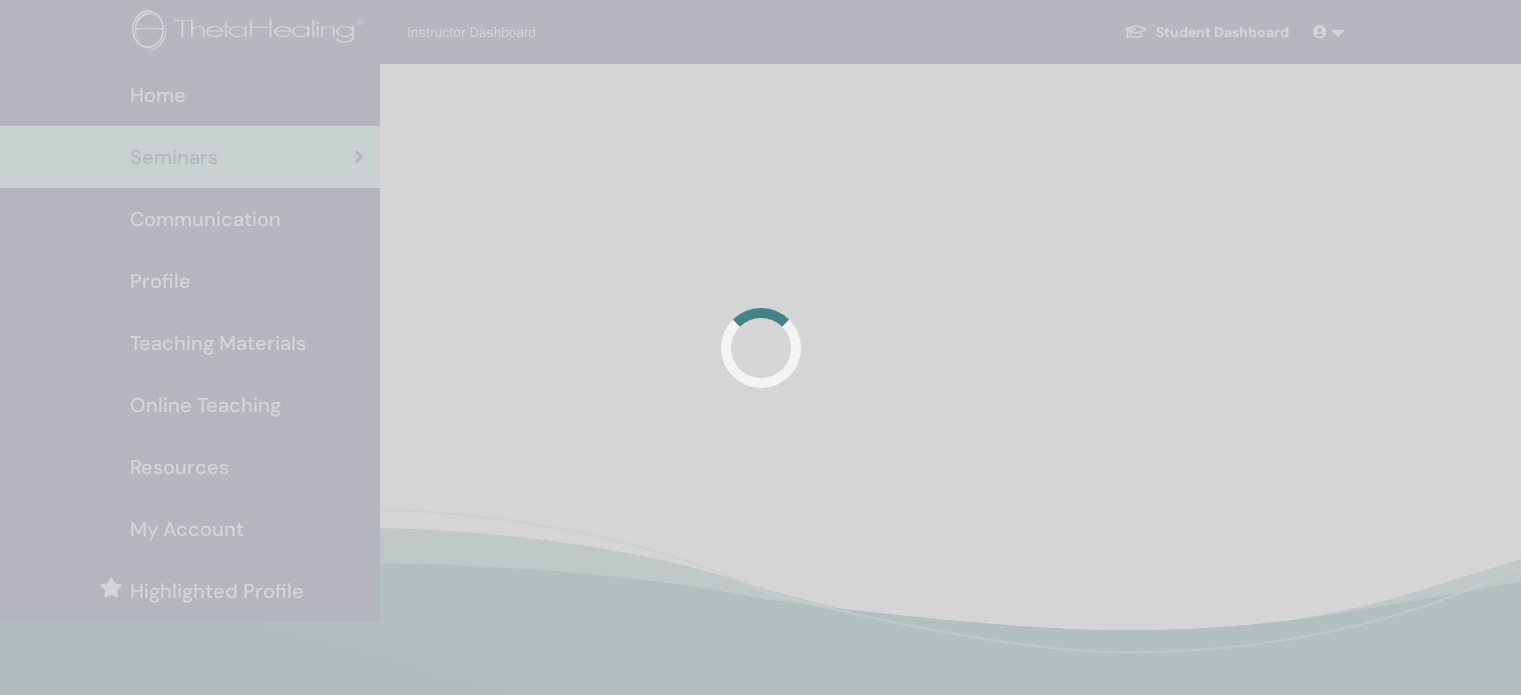 scroll, scrollTop: 0, scrollLeft: 0, axis: both 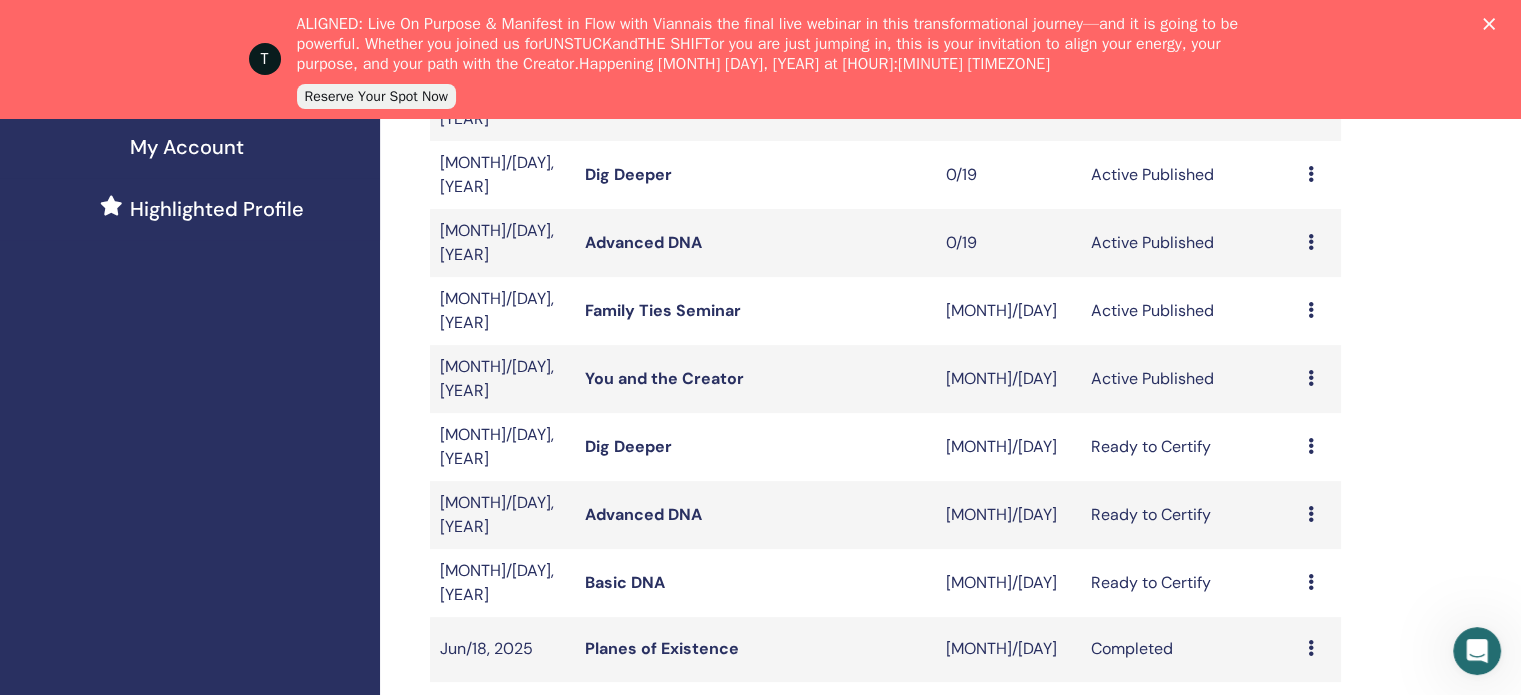 click on "You and the Creator" at bounding box center [664, 378] 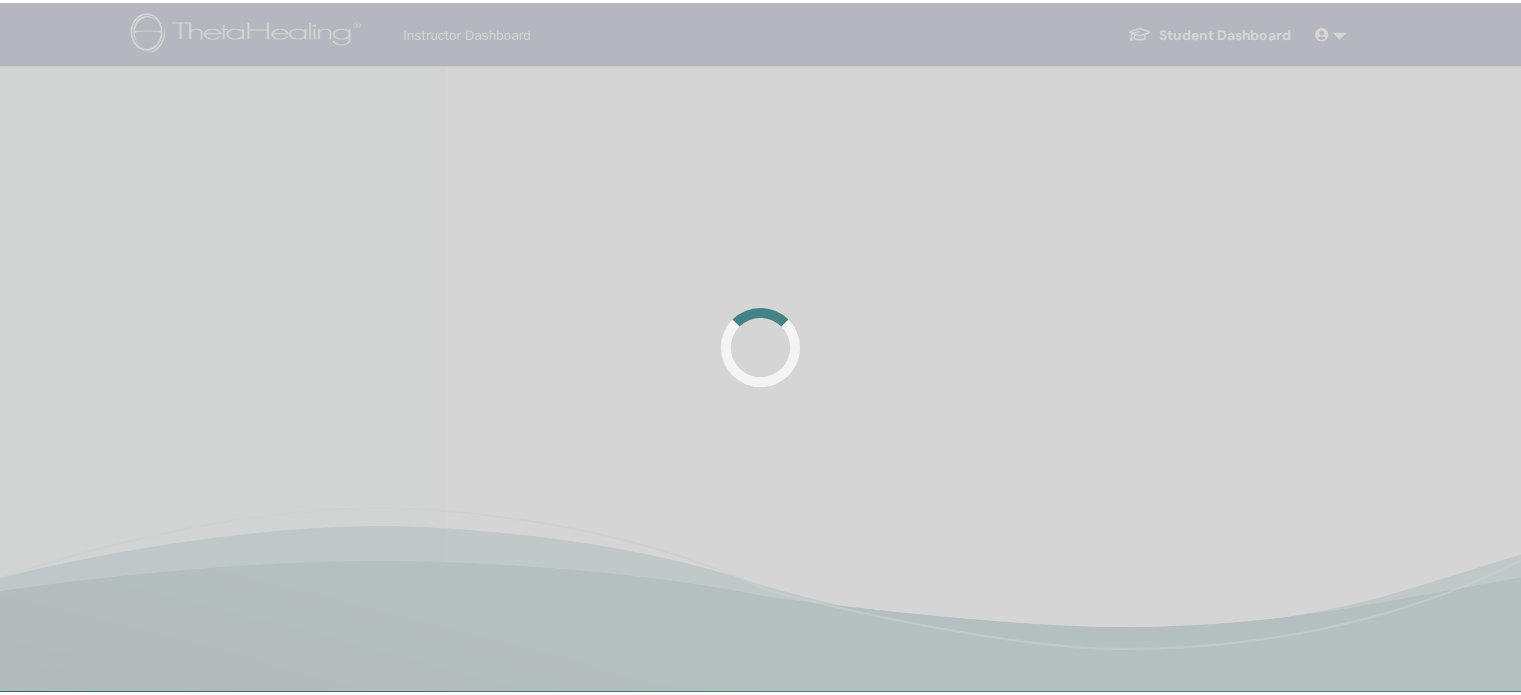 scroll, scrollTop: 0, scrollLeft: 0, axis: both 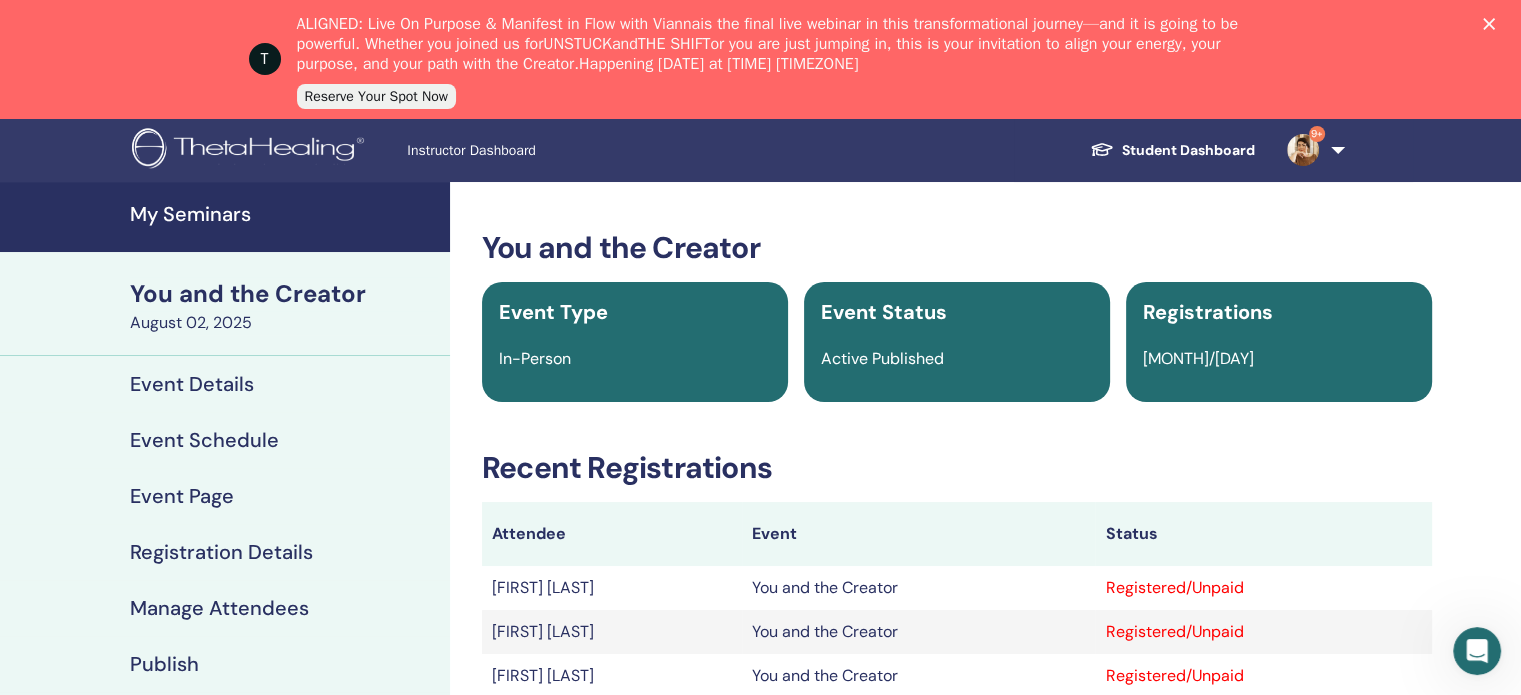 click on "Manage Attendees" at bounding box center (219, 608) 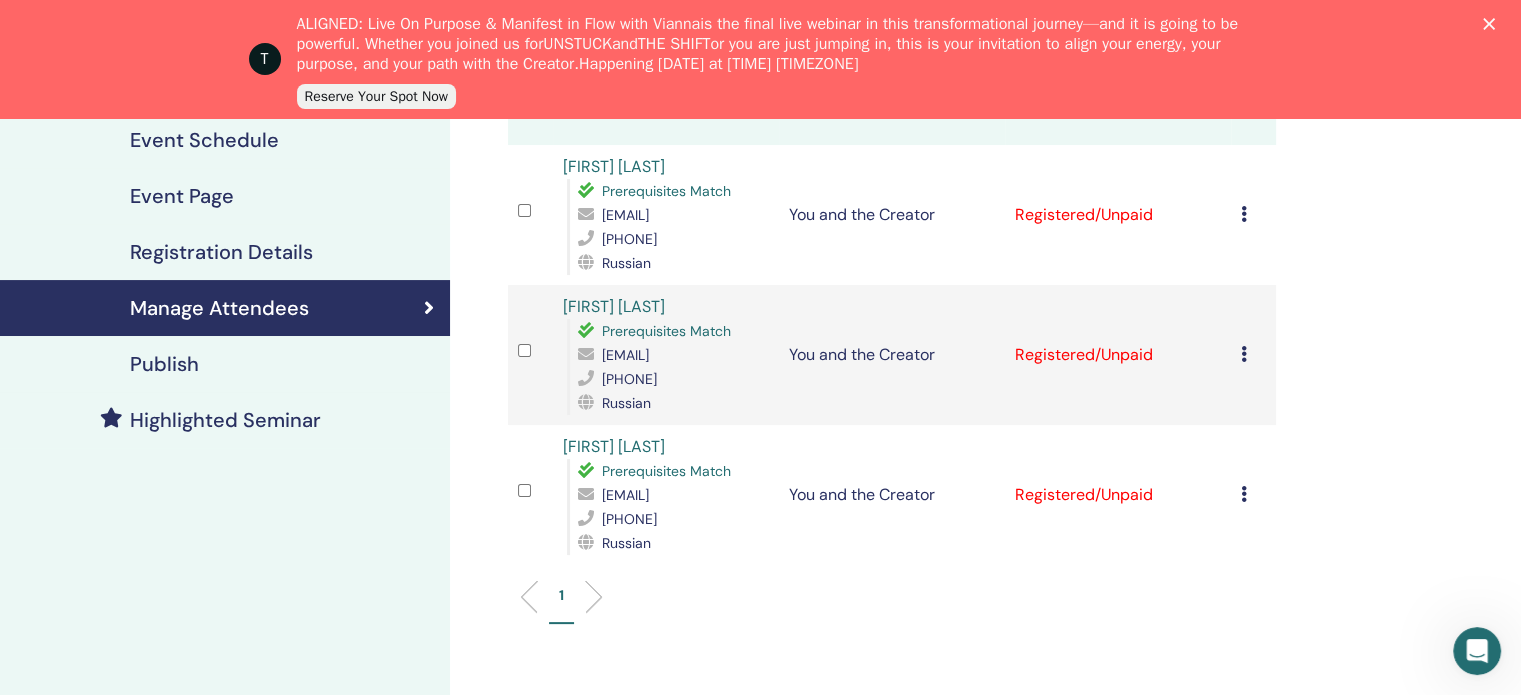 scroll, scrollTop: 200, scrollLeft: 0, axis: vertical 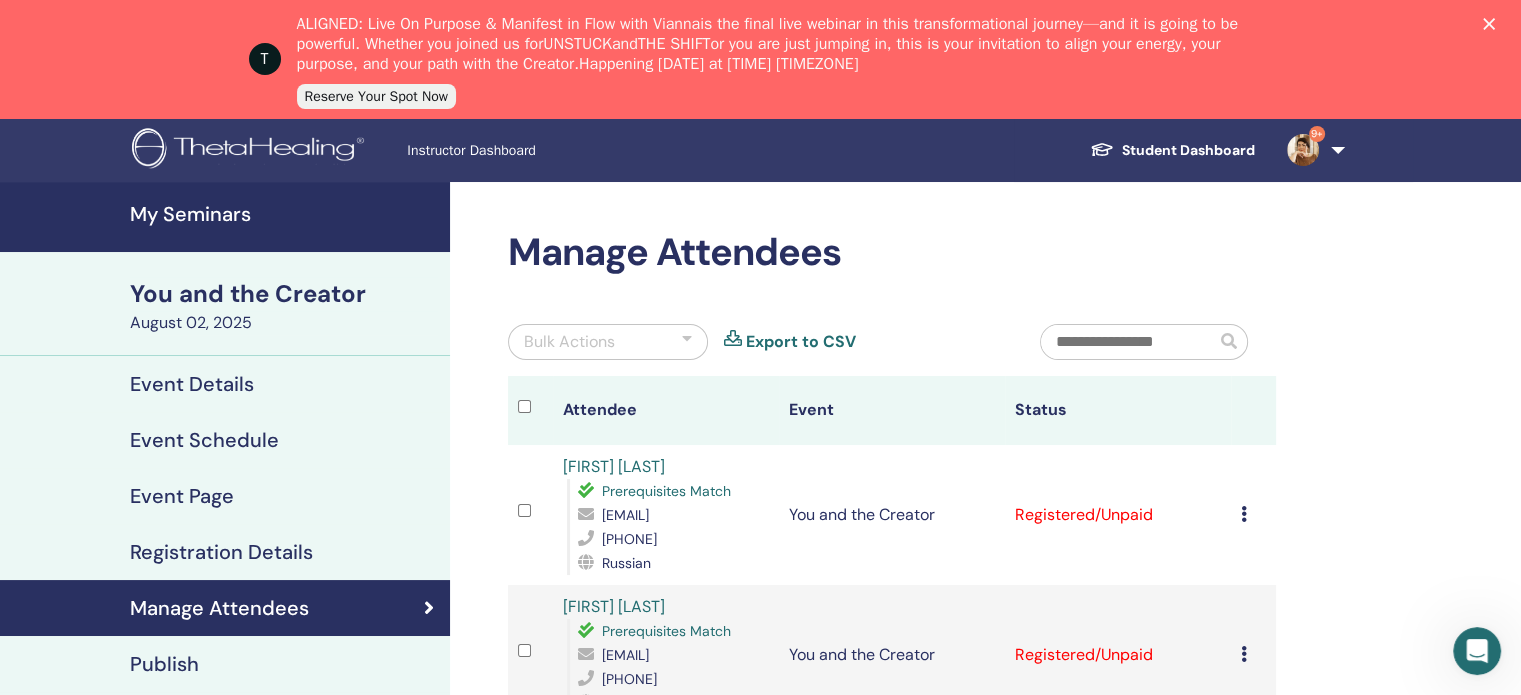 click on "My Seminars" at bounding box center [284, 214] 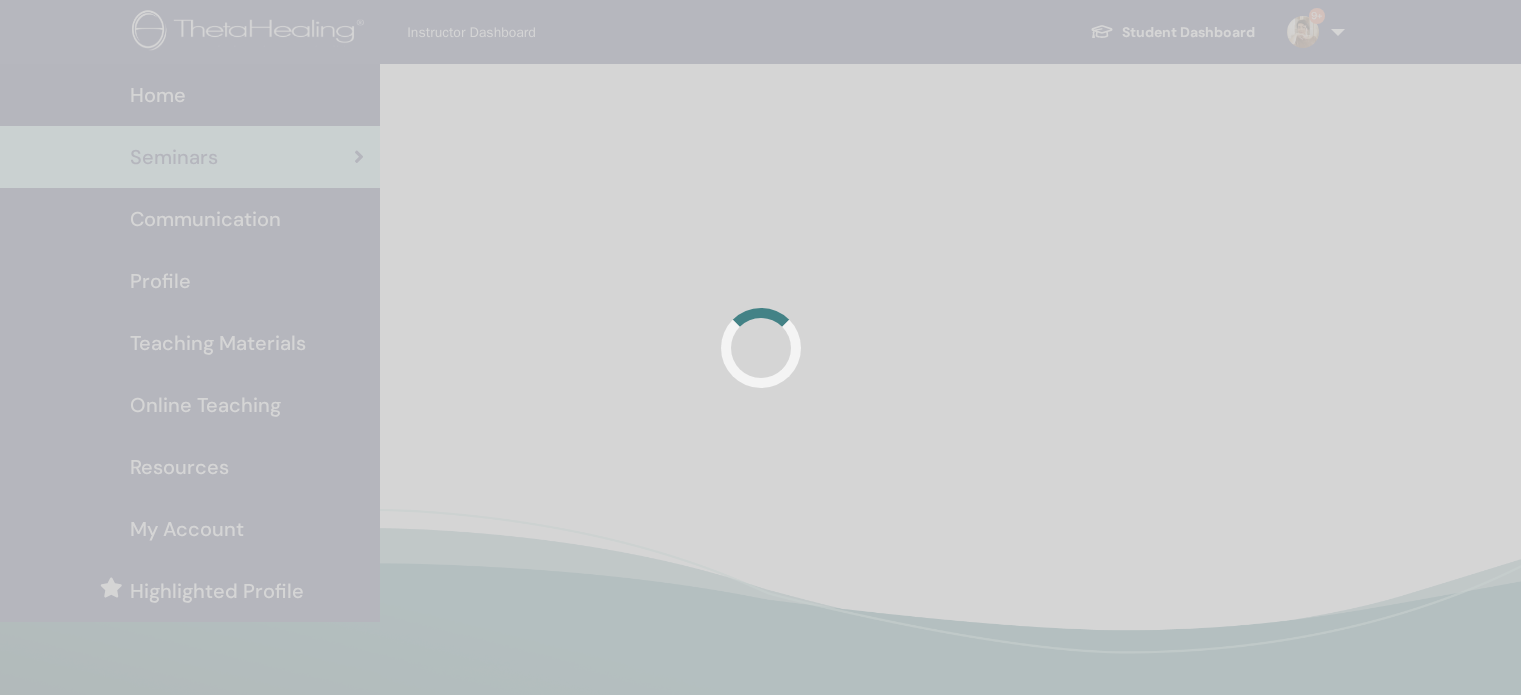 scroll, scrollTop: 0, scrollLeft: 0, axis: both 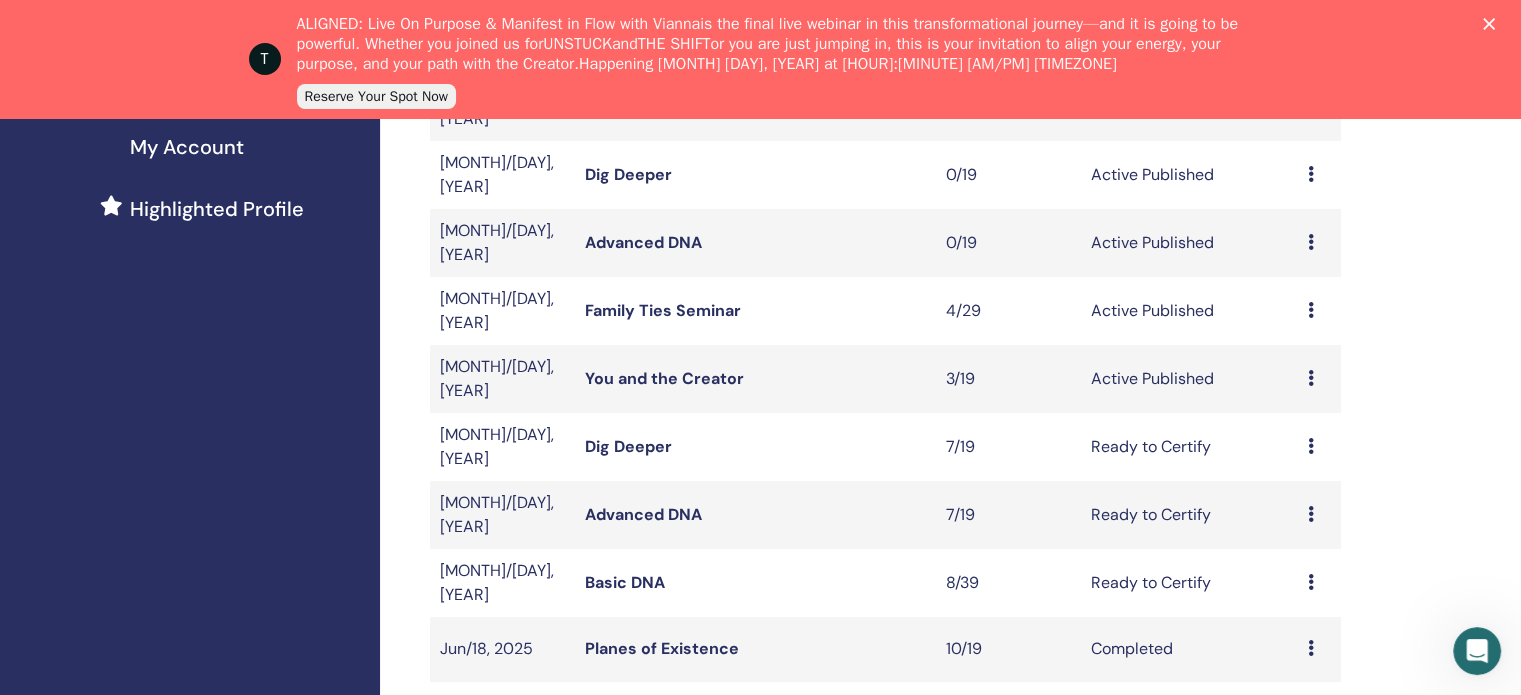 click on "You and the Creator" at bounding box center (664, 378) 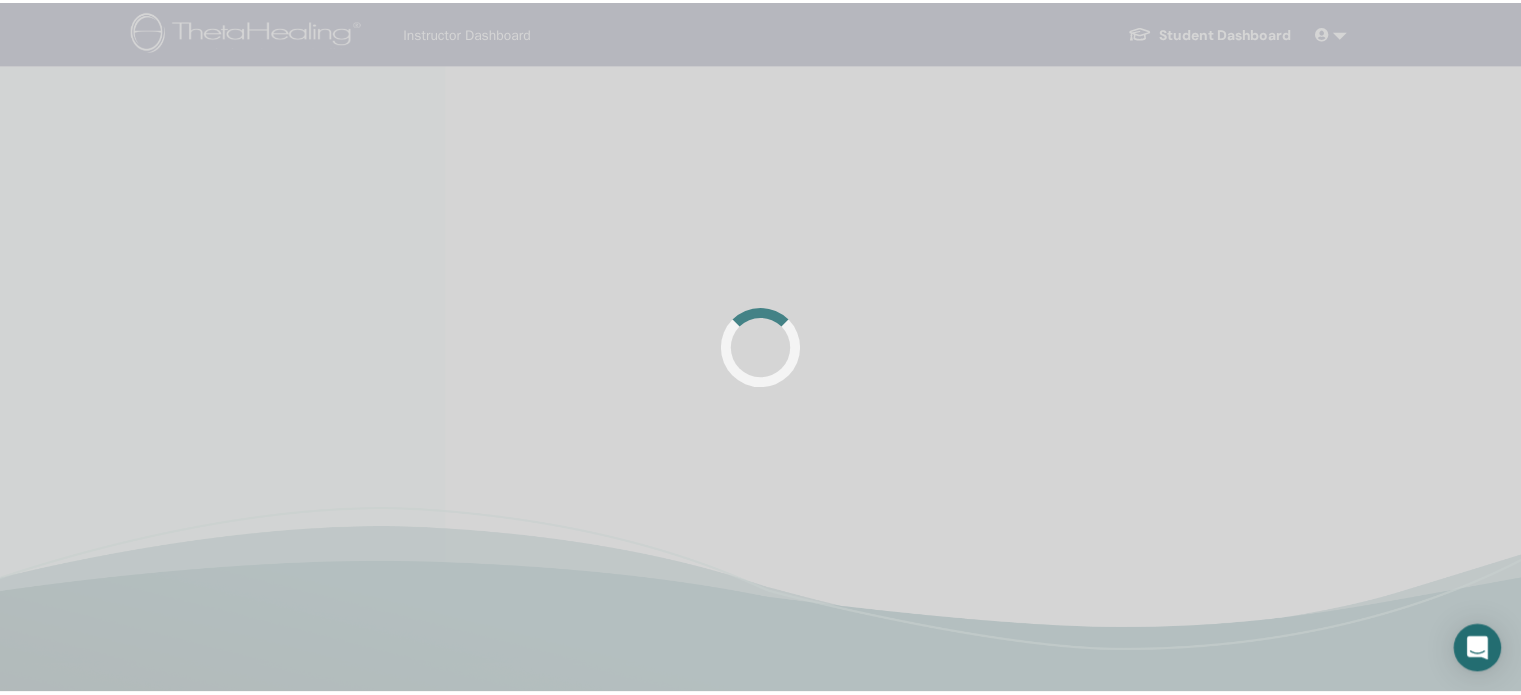 scroll, scrollTop: 0, scrollLeft: 0, axis: both 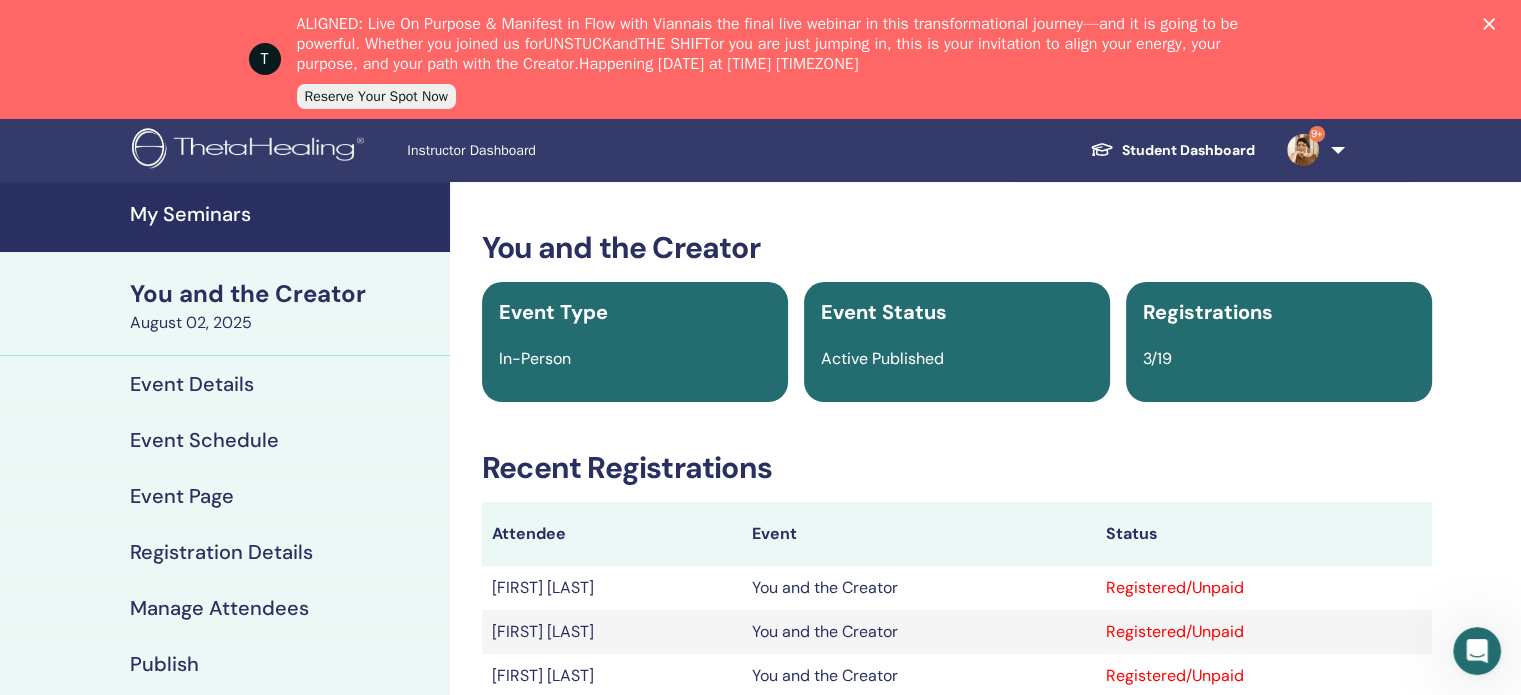 click on "My Seminars" at bounding box center (284, 214) 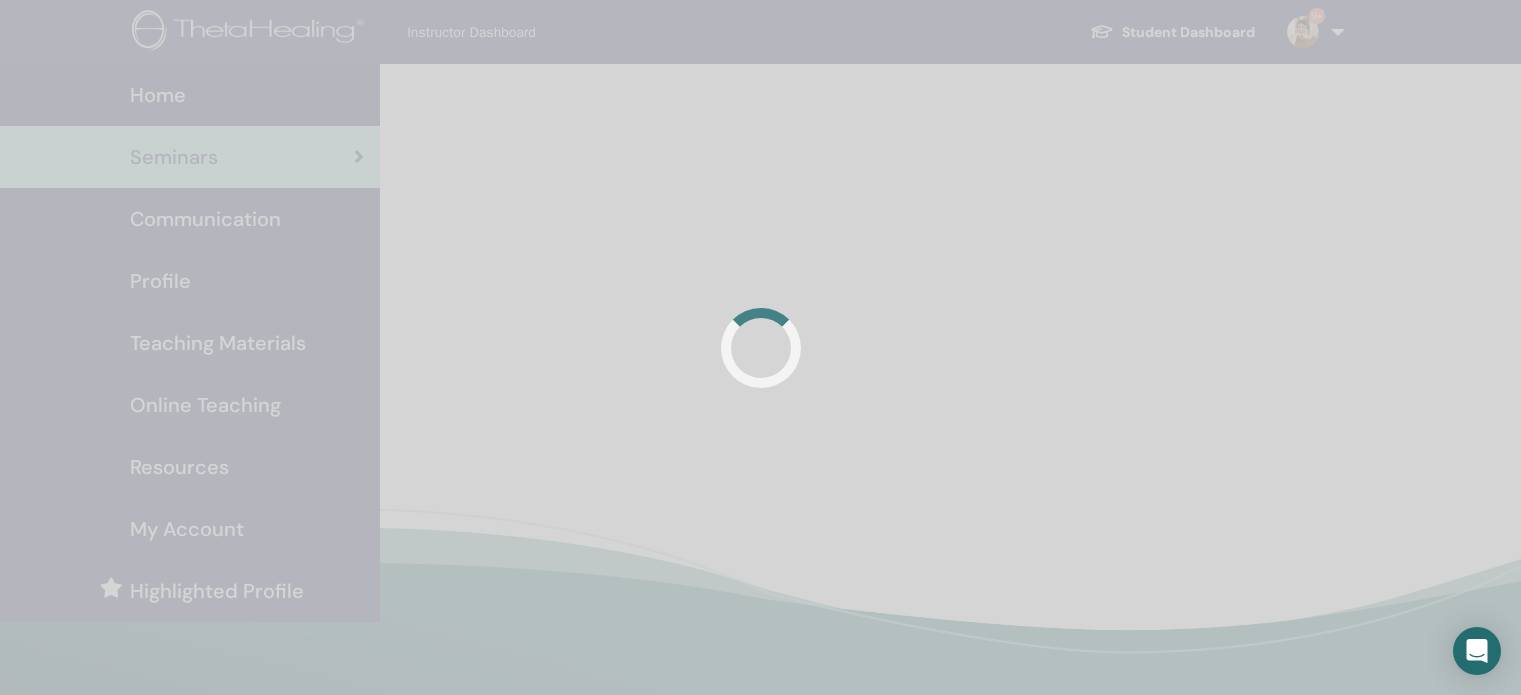 scroll, scrollTop: 0, scrollLeft: 0, axis: both 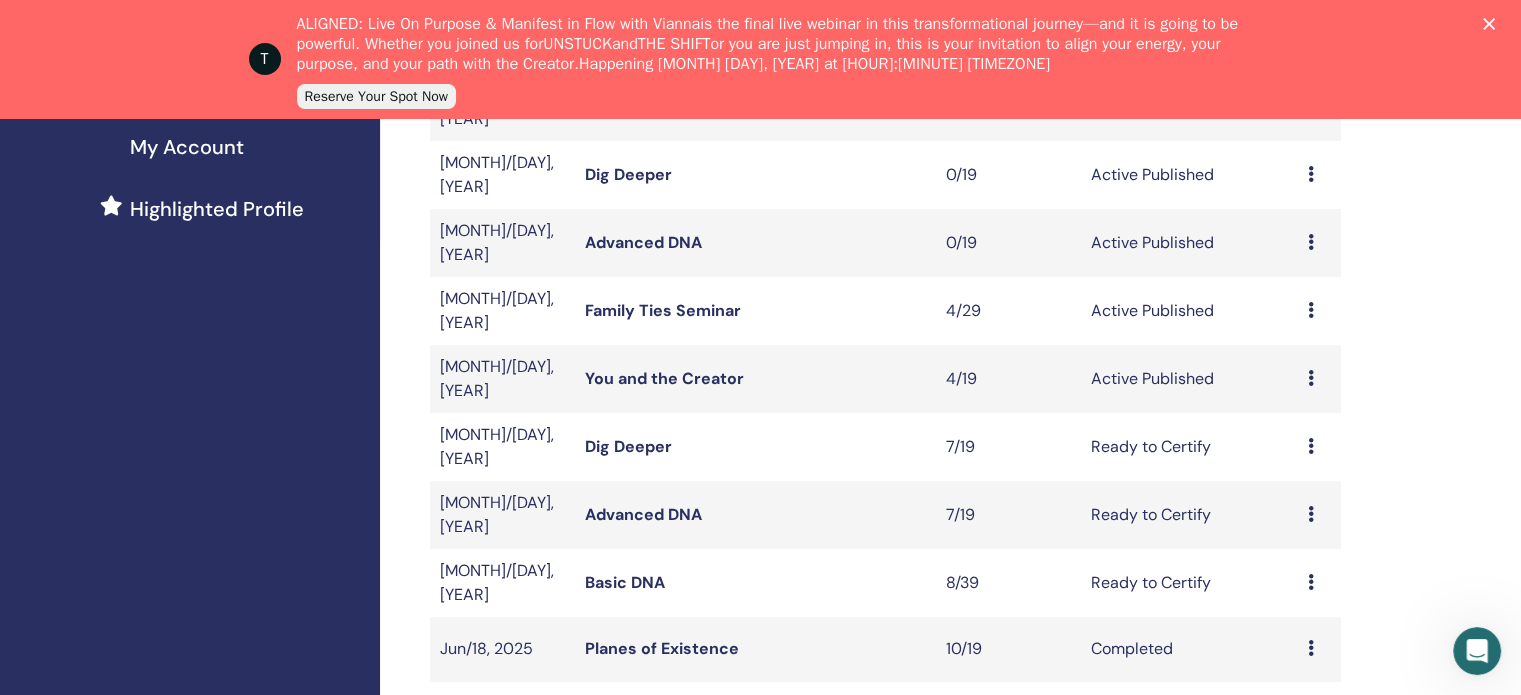 click on "You and the Creator" at bounding box center [664, 378] 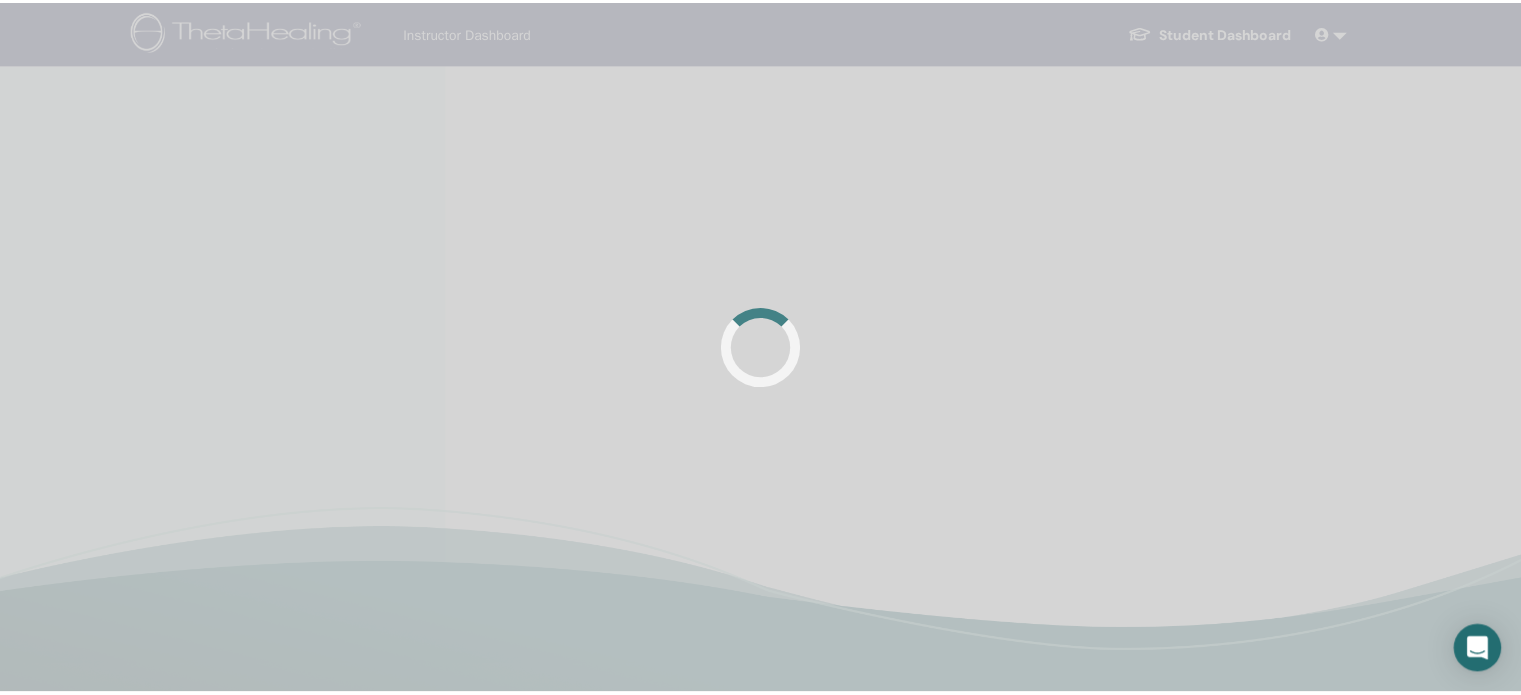 scroll, scrollTop: 0, scrollLeft: 0, axis: both 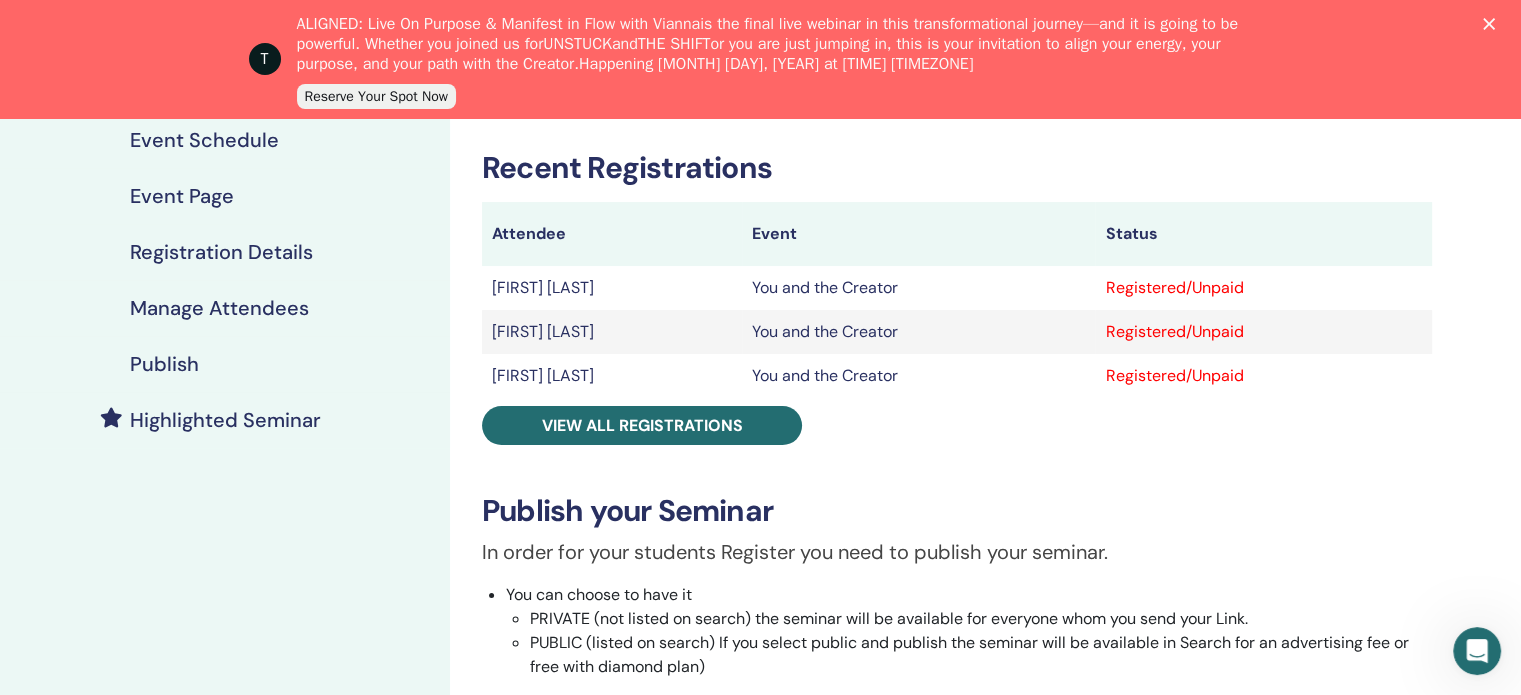 click on "Manage Attendees" at bounding box center [219, 308] 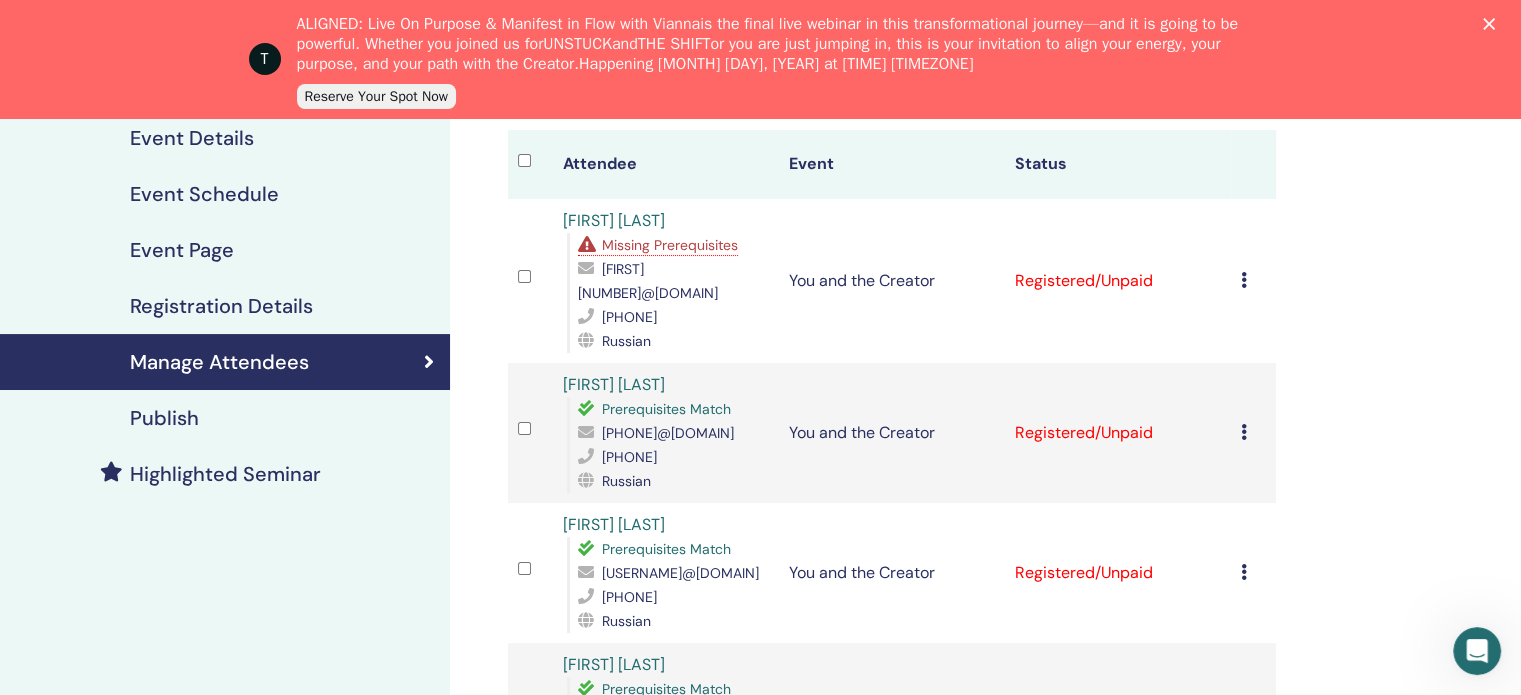 scroll, scrollTop: 200, scrollLeft: 0, axis: vertical 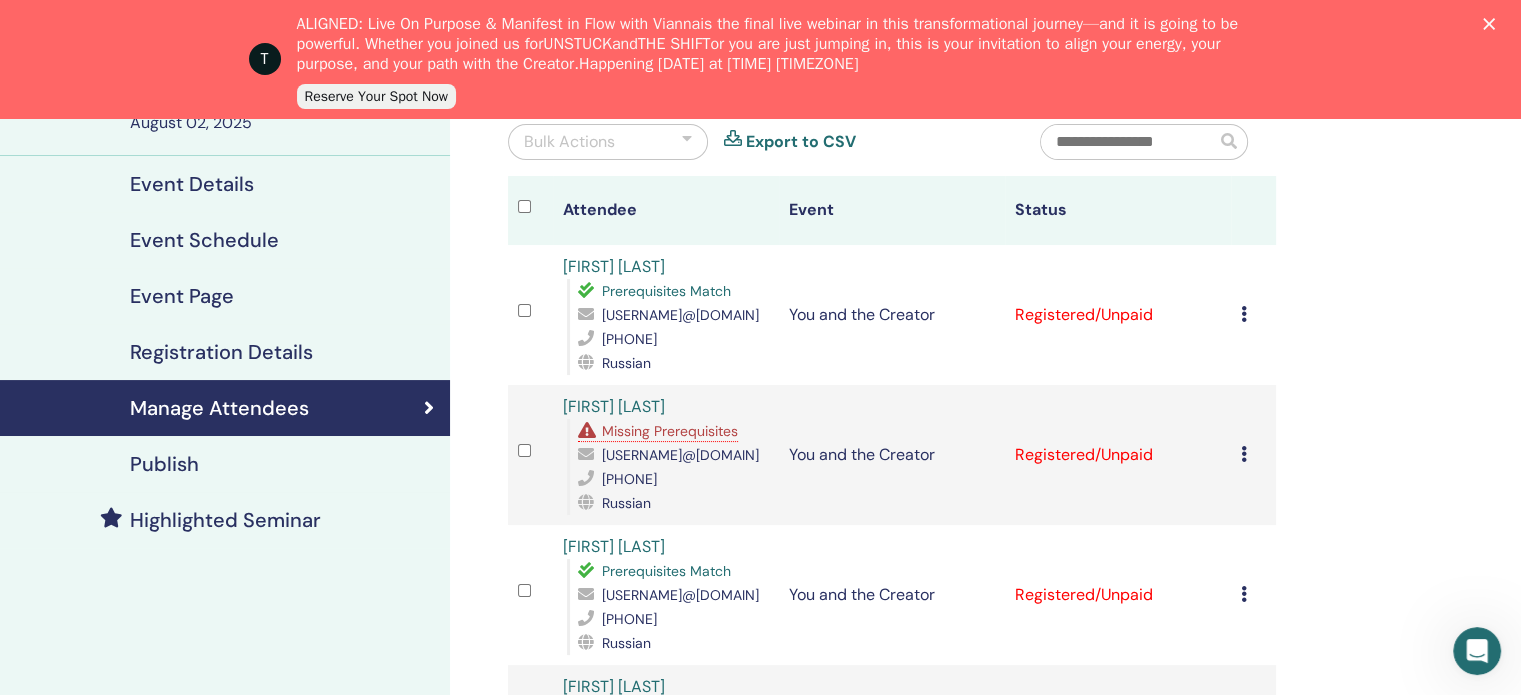 click at bounding box center [1244, 314] 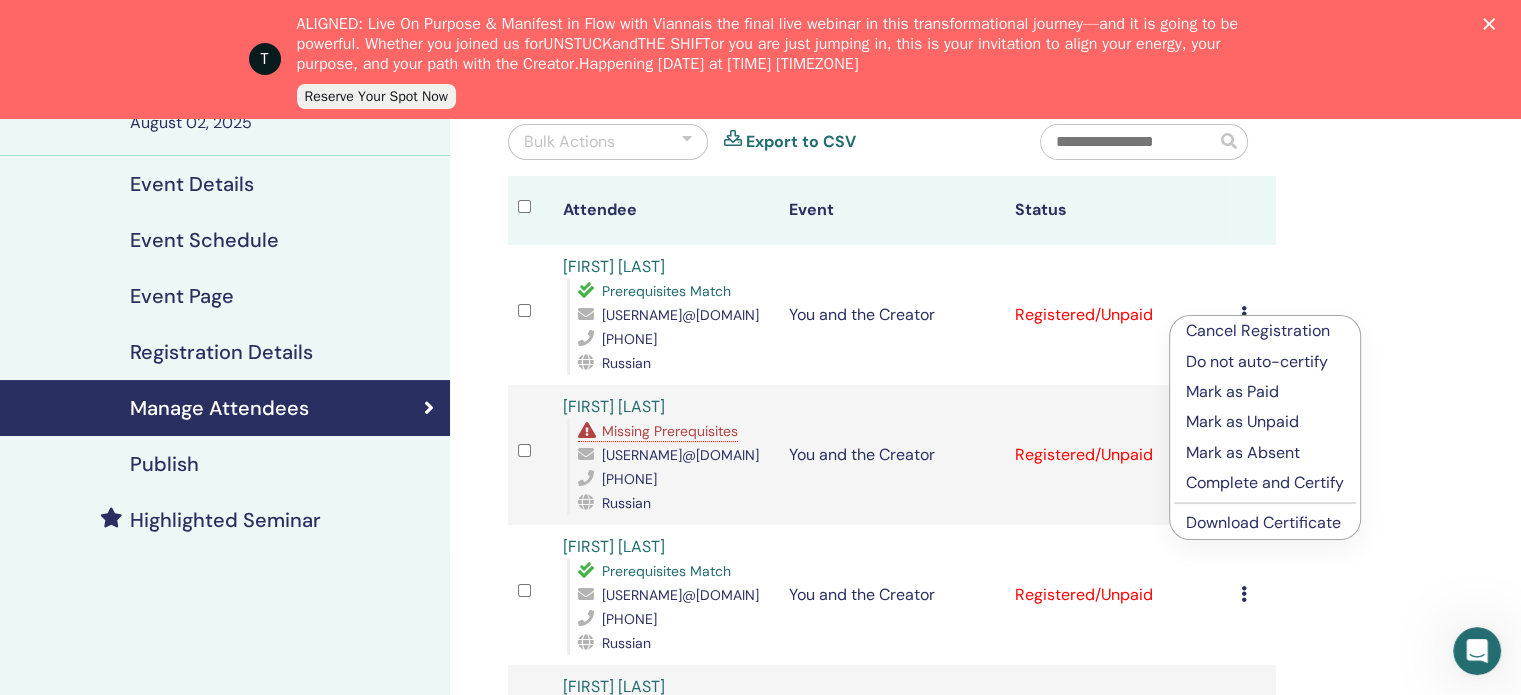 click on "Download Certificate" at bounding box center (1263, 522) 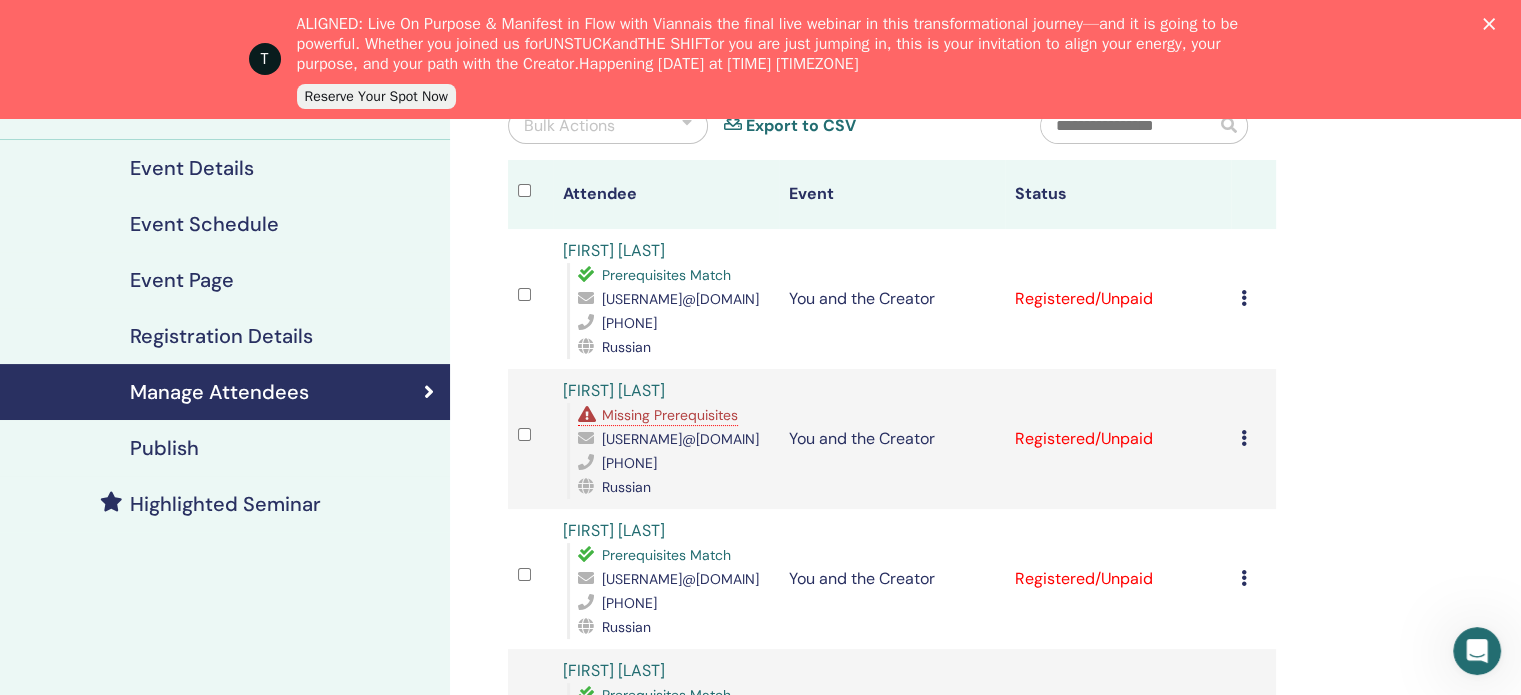 scroll, scrollTop: 200, scrollLeft: 0, axis: vertical 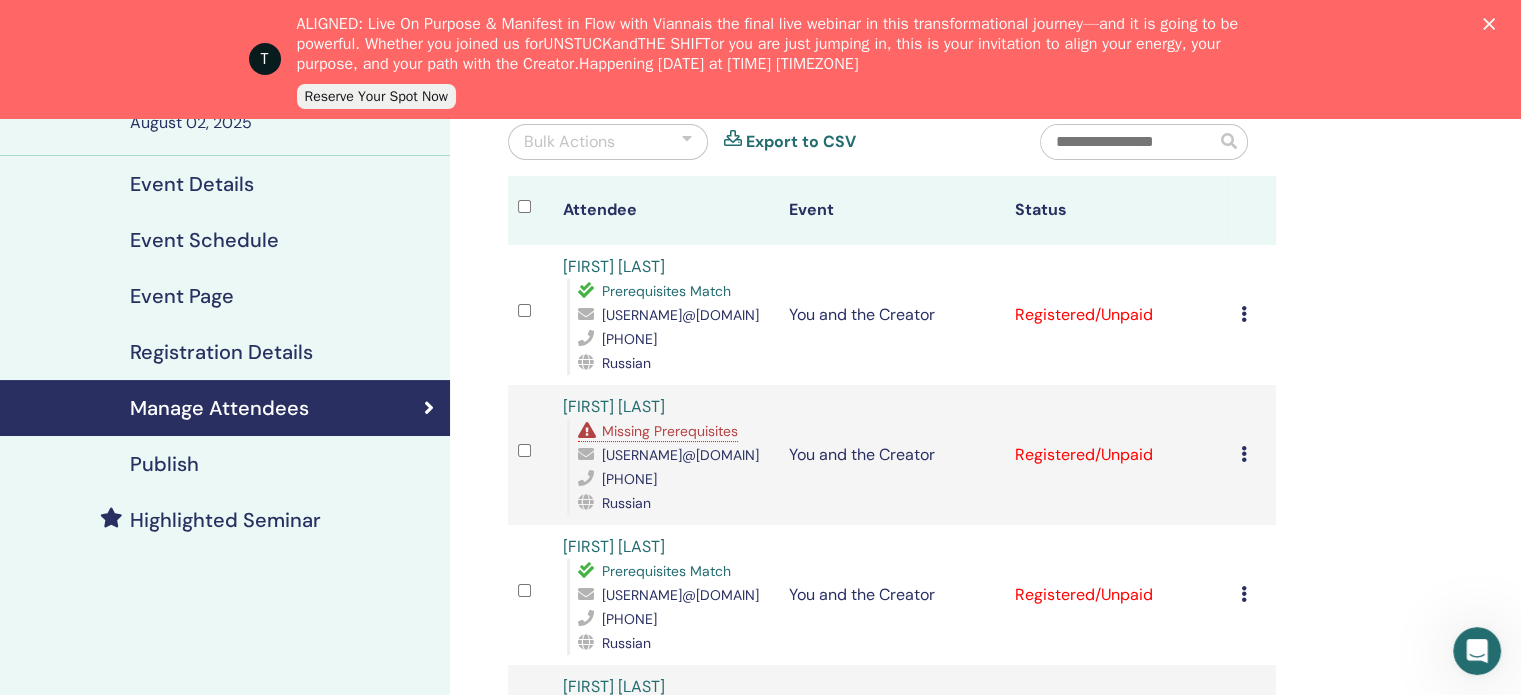click at bounding box center [1244, 454] 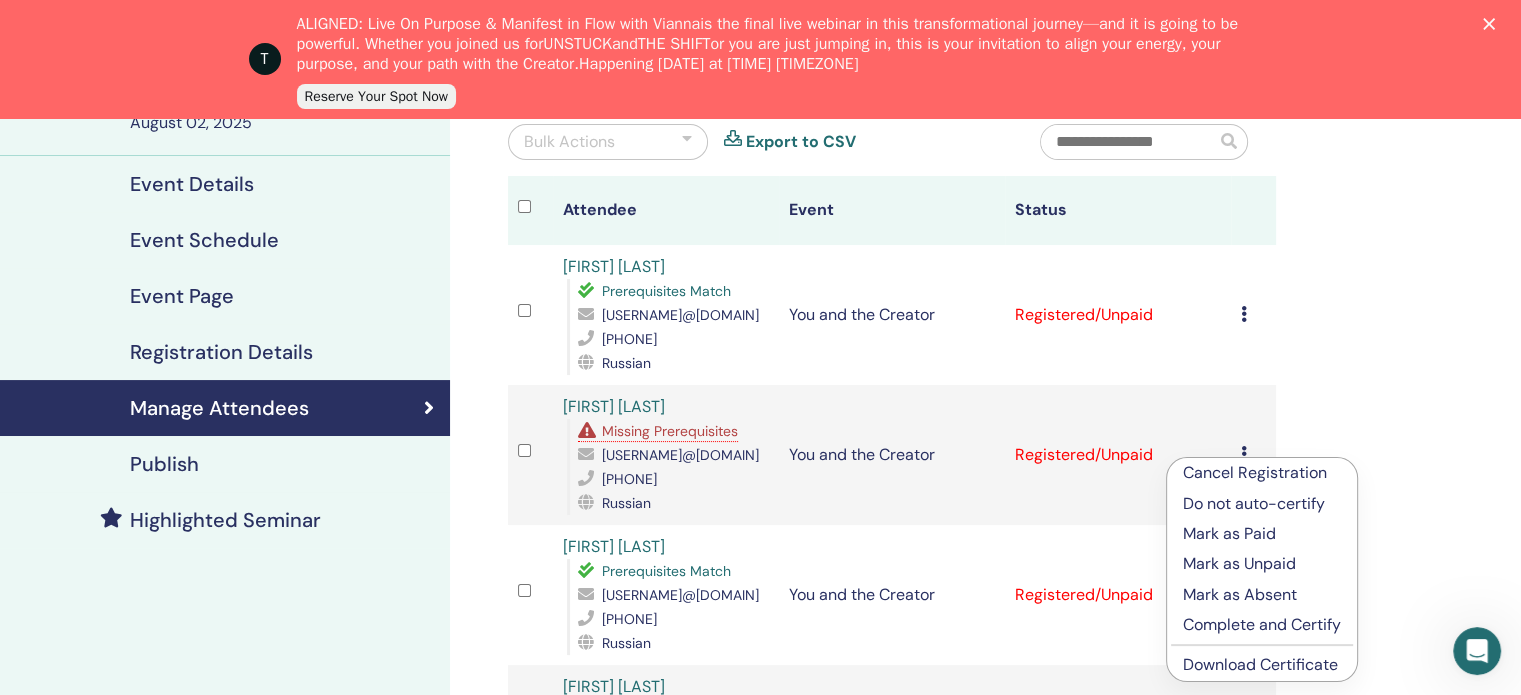 click on "Download Certificate" at bounding box center [1260, 664] 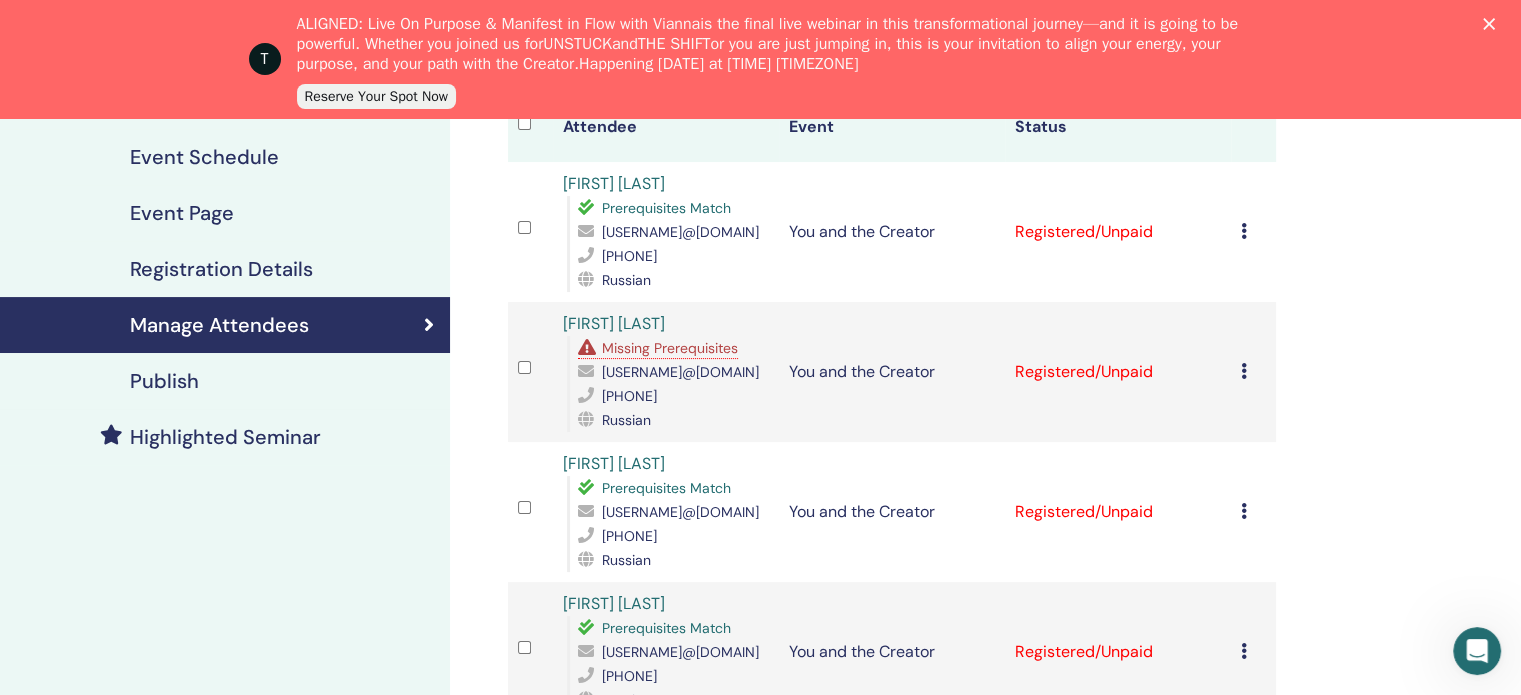 scroll, scrollTop: 400, scrollLeft: 0, axis: vertical 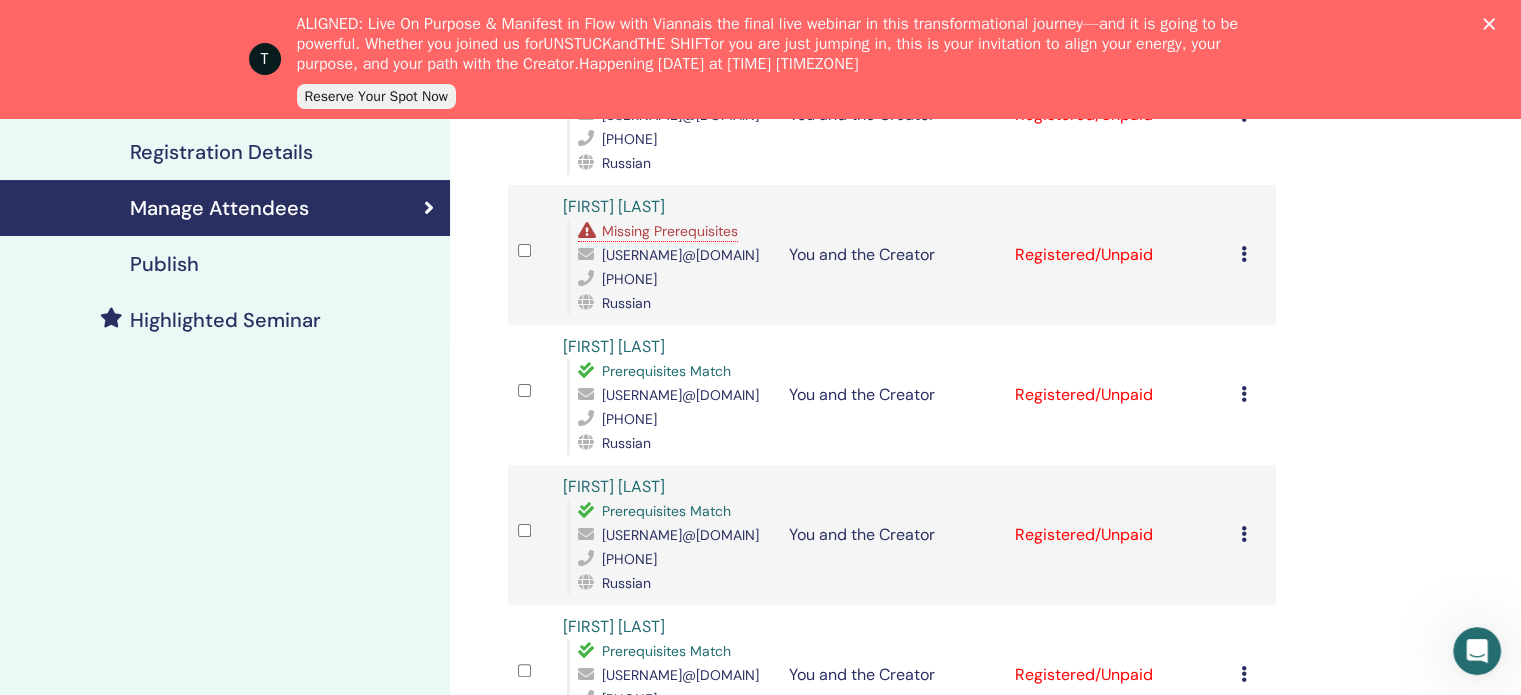 click at bounding box center (1244, 394) 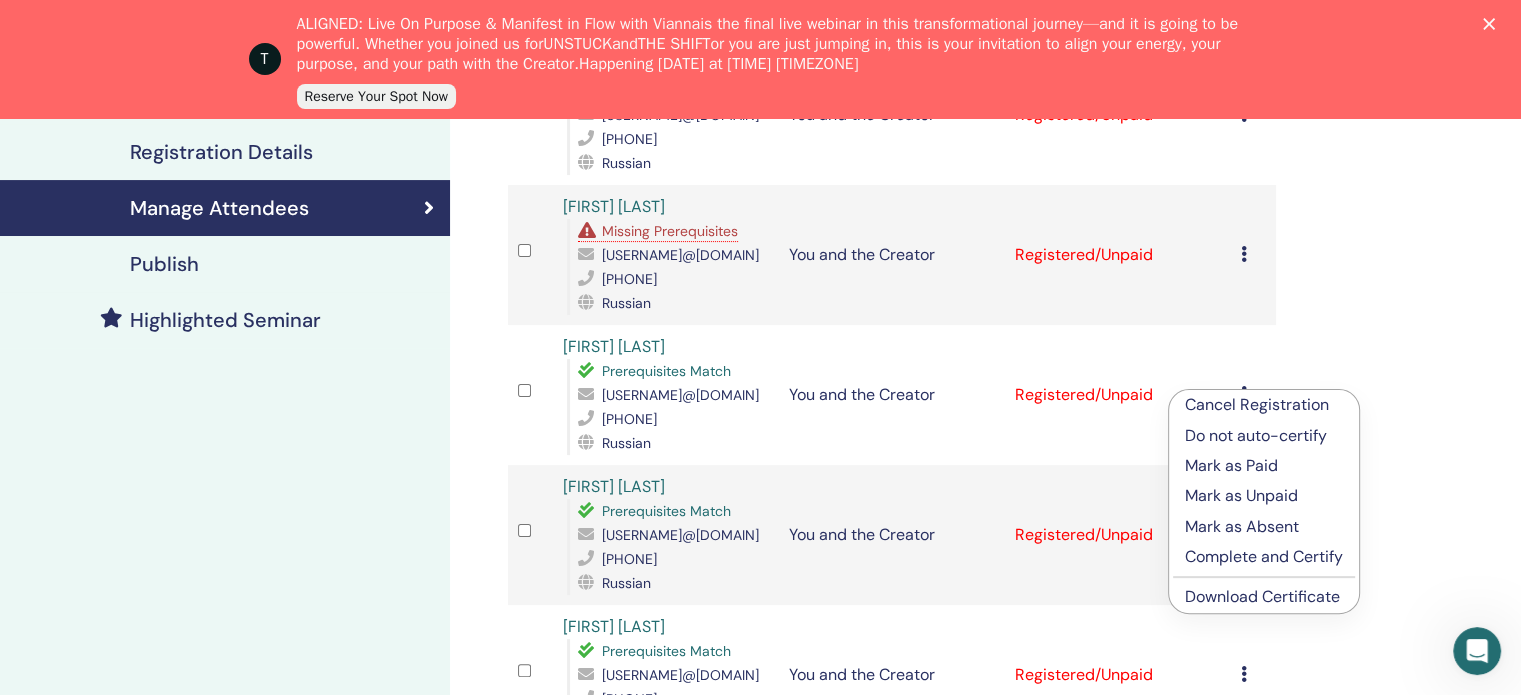 click on "Download Certificate" at bounding box center [1262, 596] 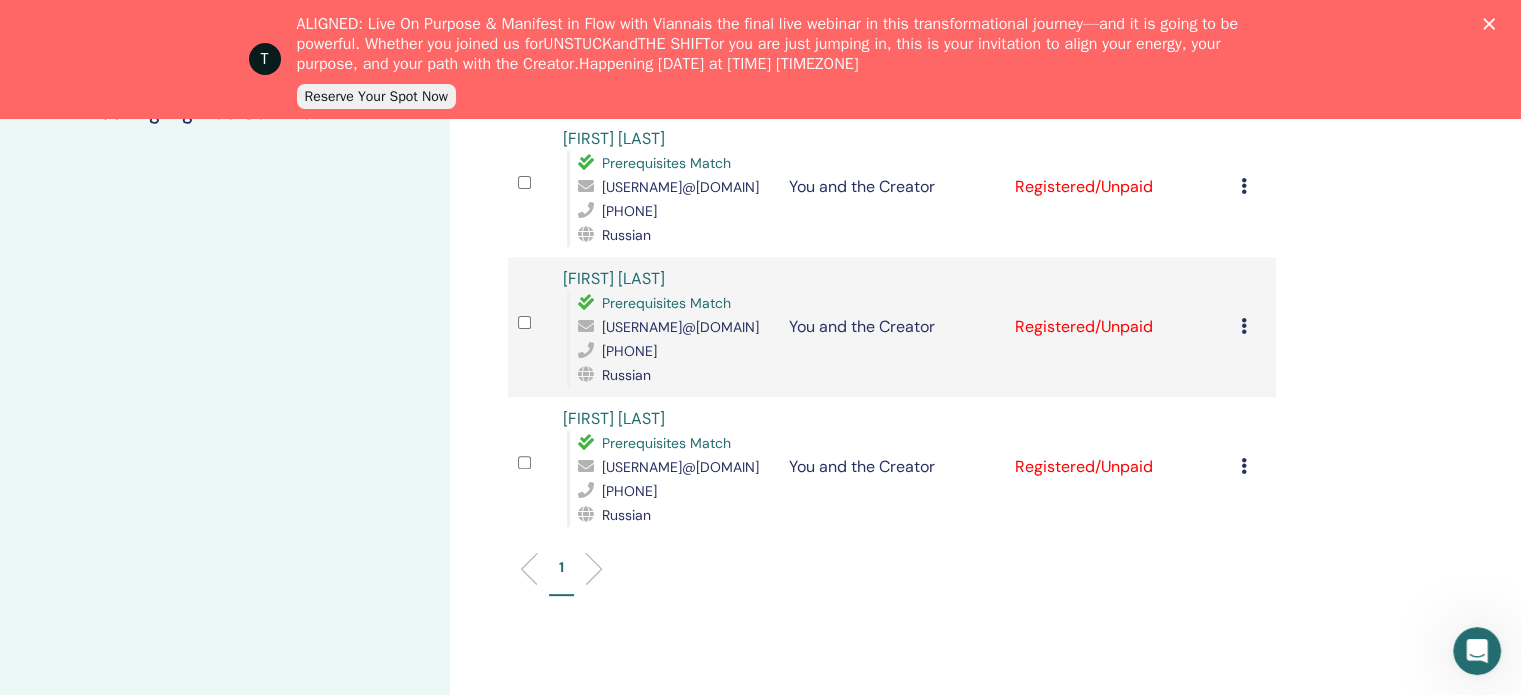 scroll, scrollTop: 700, scrollLeft: 0, axis: vertical 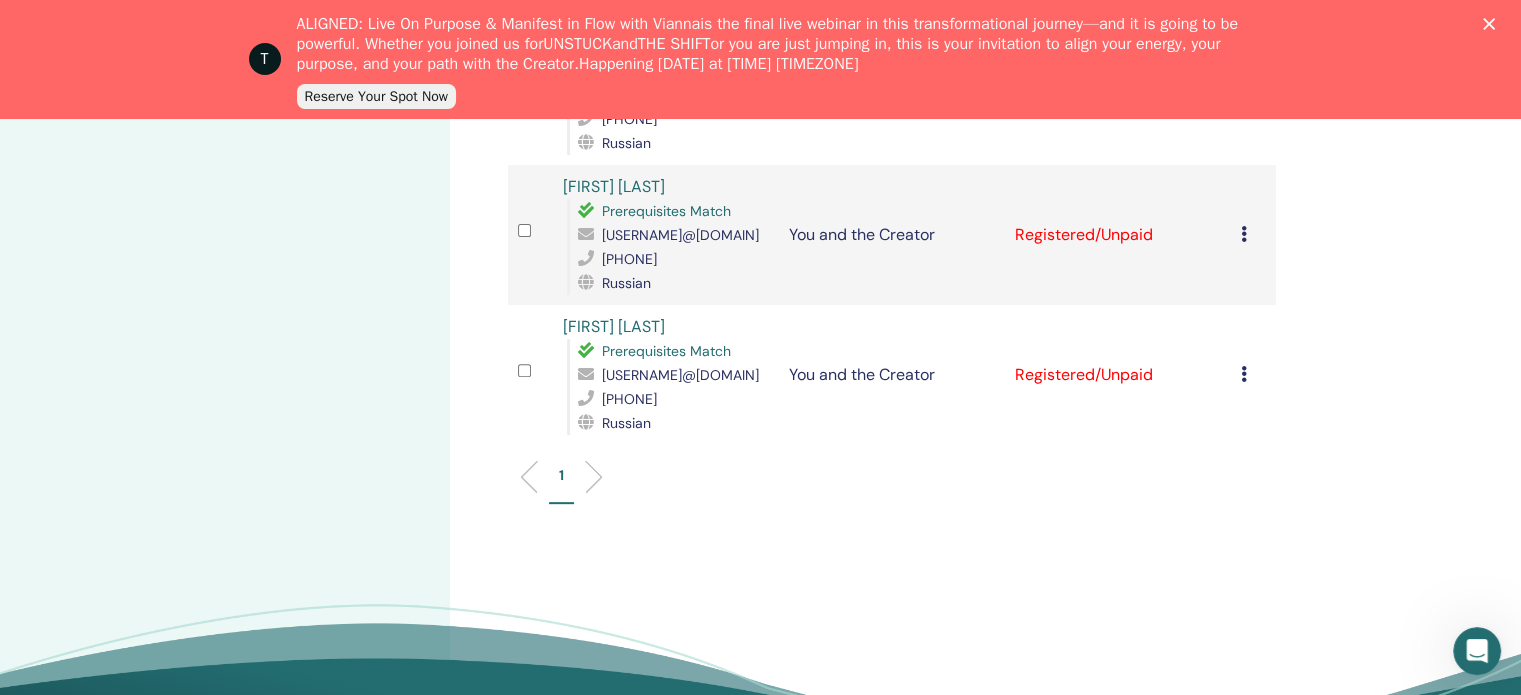 click at bounding box center (1244, 234) 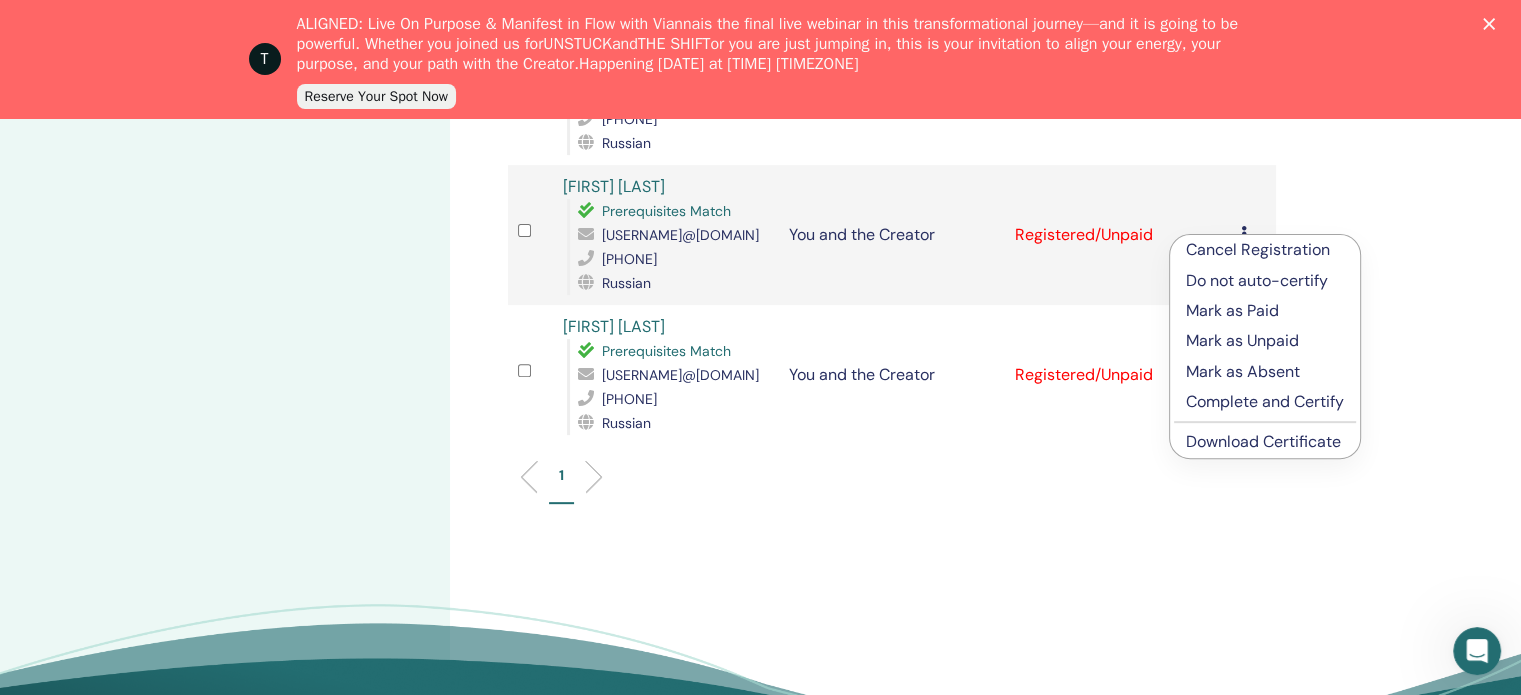 click on "Cancel Registration" at bounding box center [1265, 250] 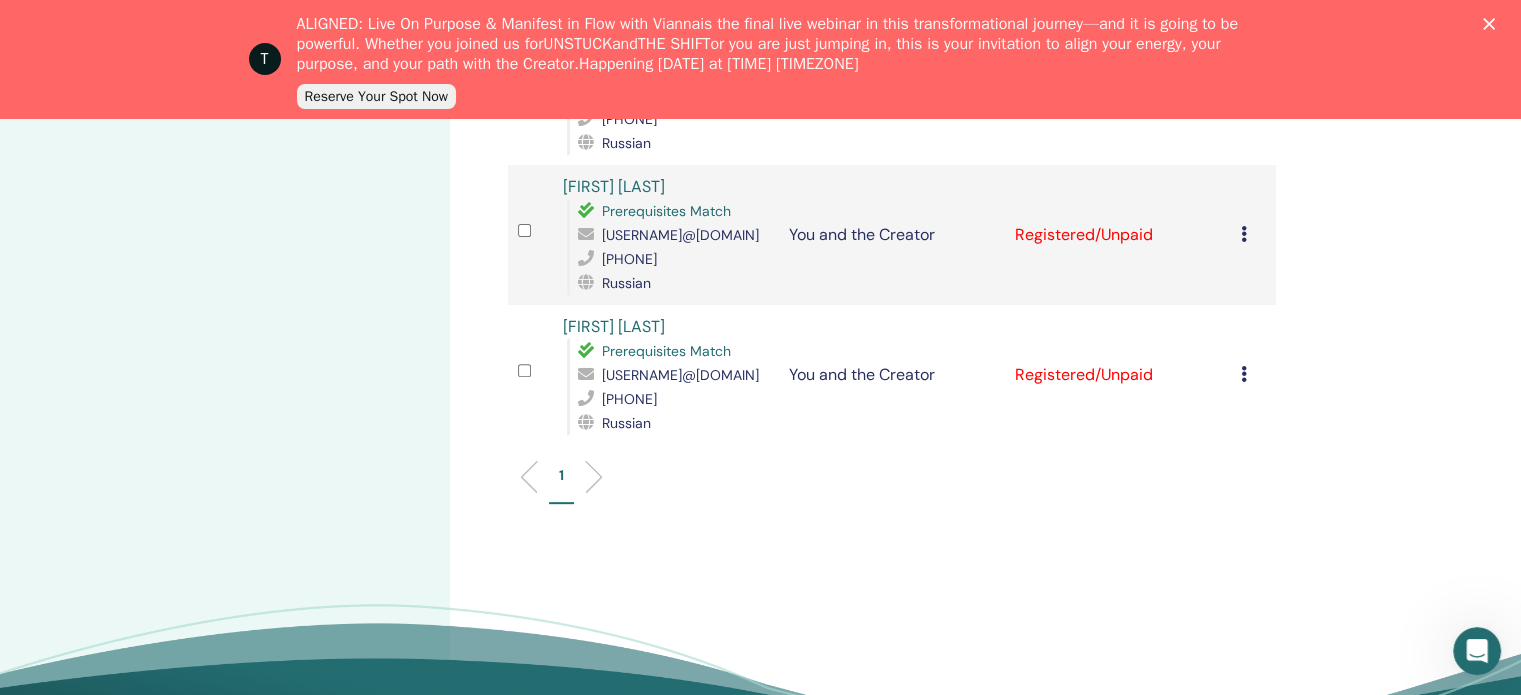 click at bounding box center (1244, 234) 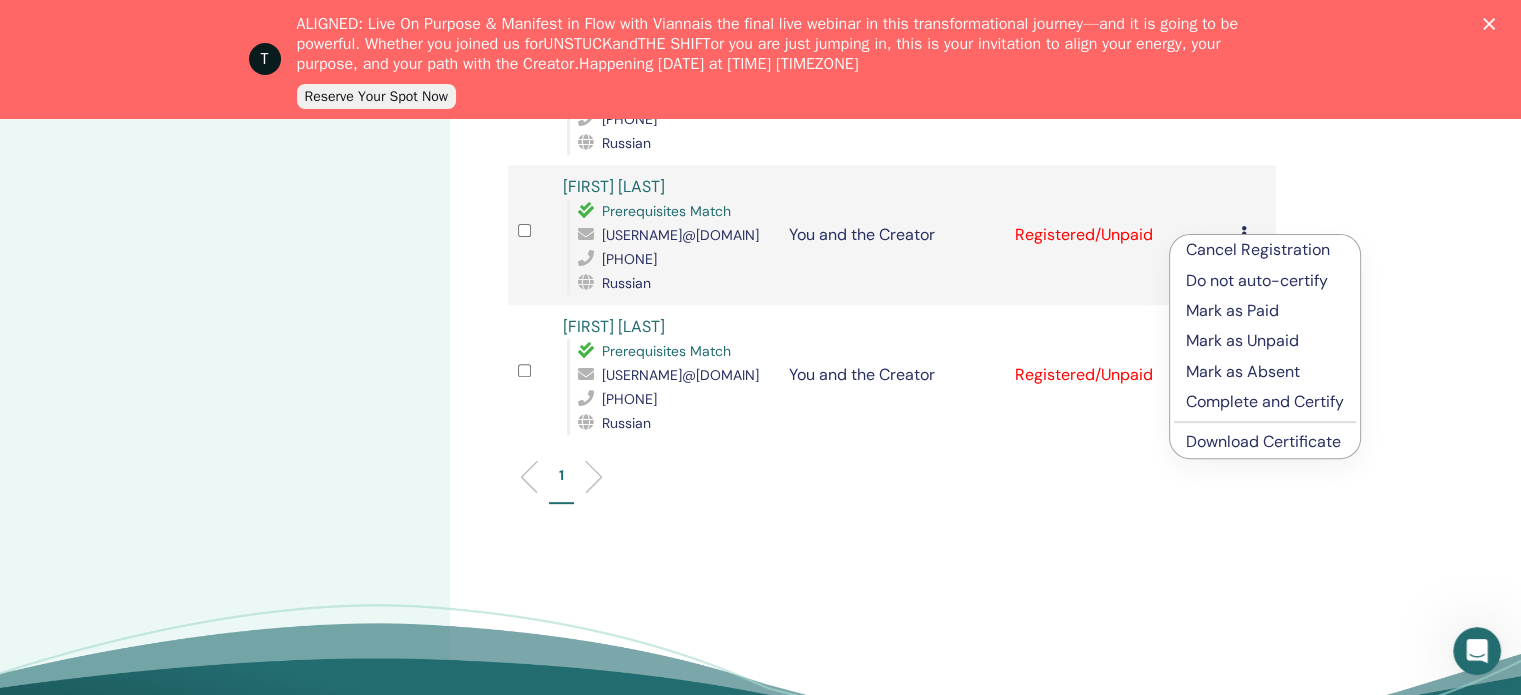 click on "Download Certificate" at bounding box center (1263, 441) 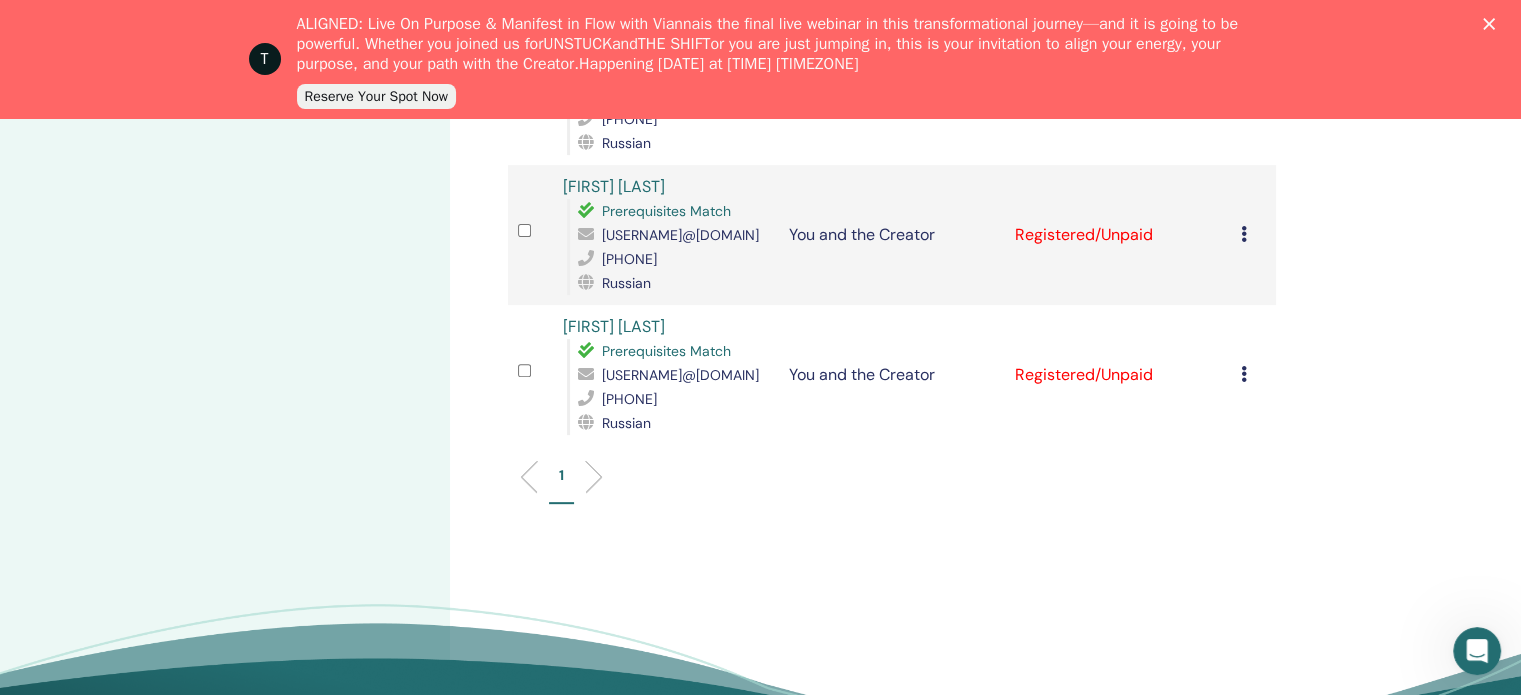 click at bounding box center [1244, 374] 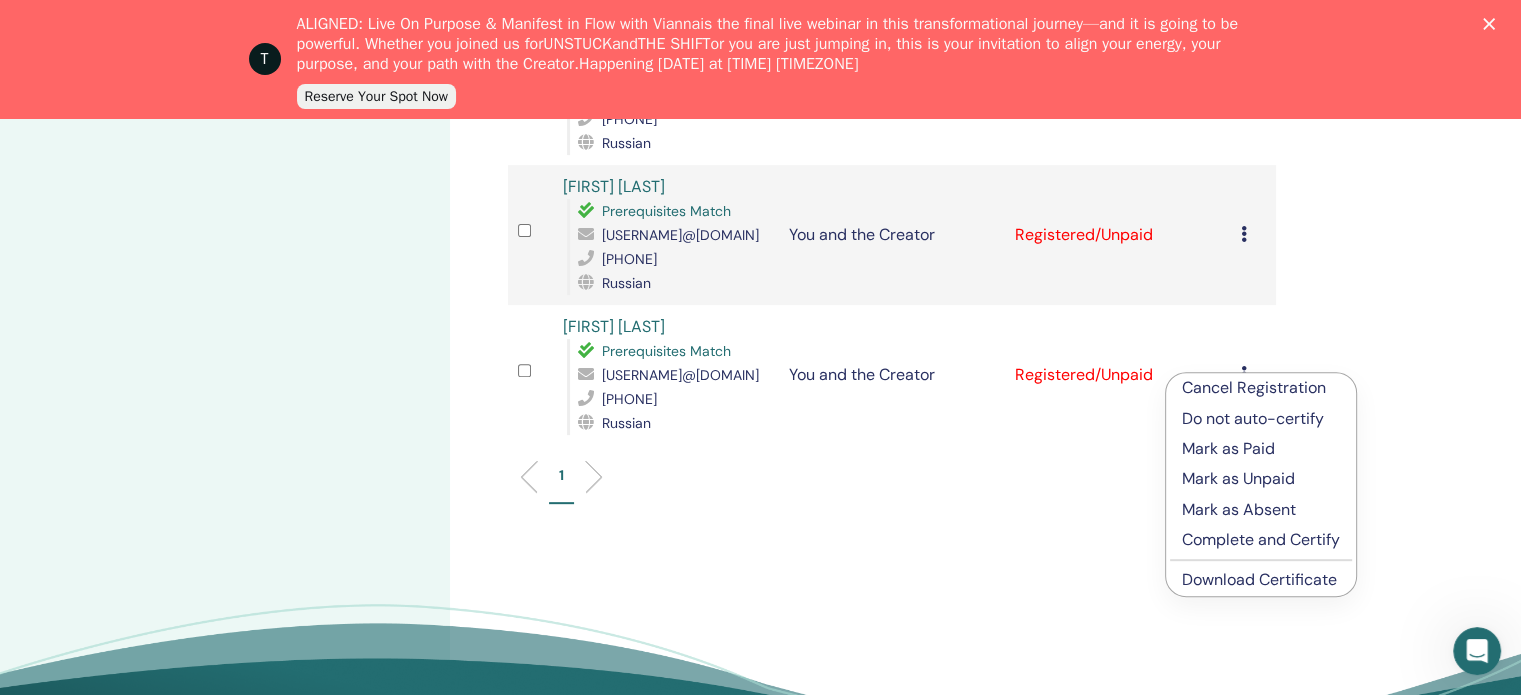 click on "Download Certificate" at bounding box center (1259, 579) 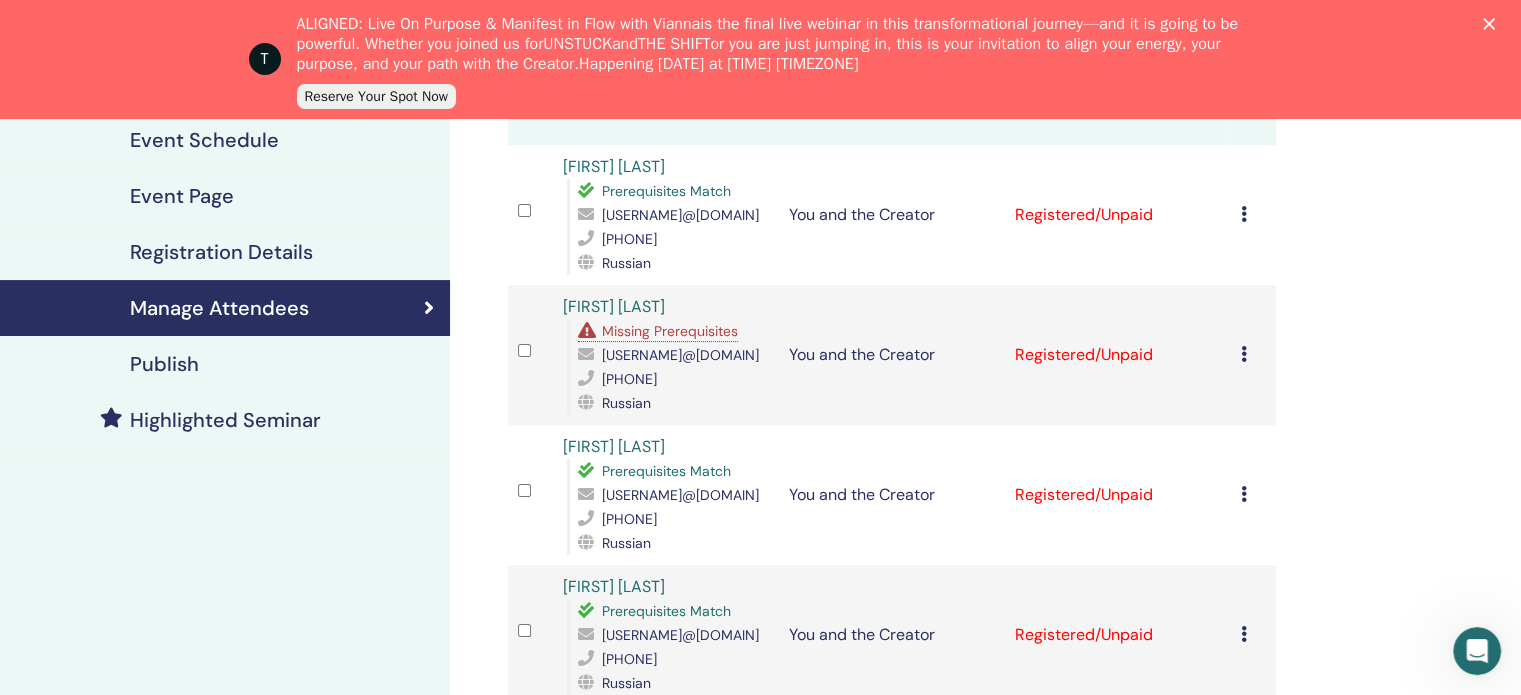 scroll, scrollTop: 0, scrollLeft: 0, axis: both 